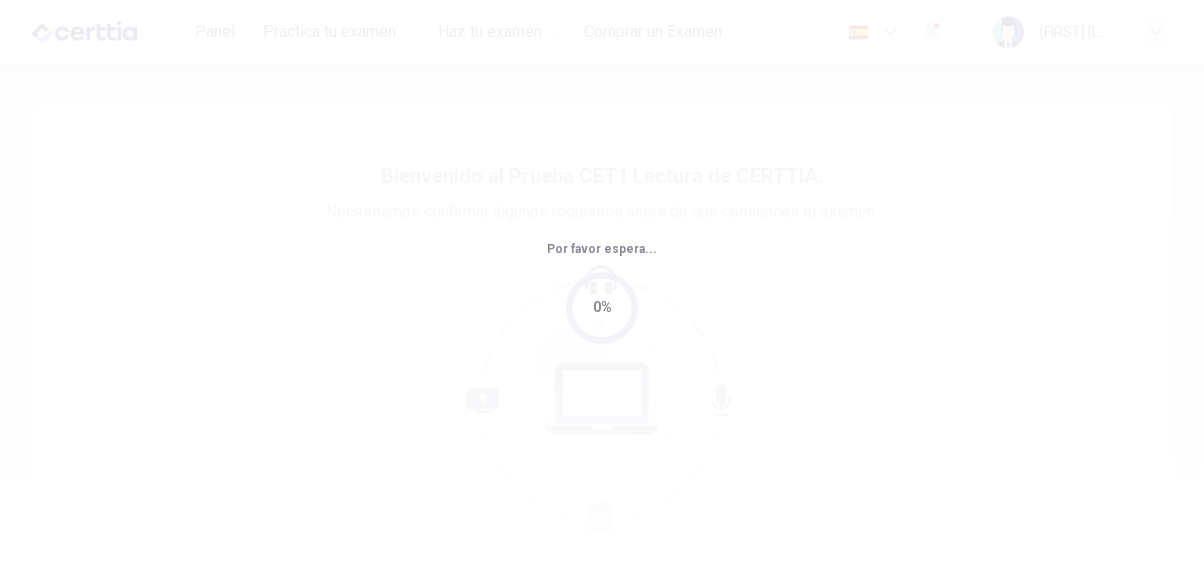 scroll, scrollTop: 0, scrollLeft: 0, axis: both 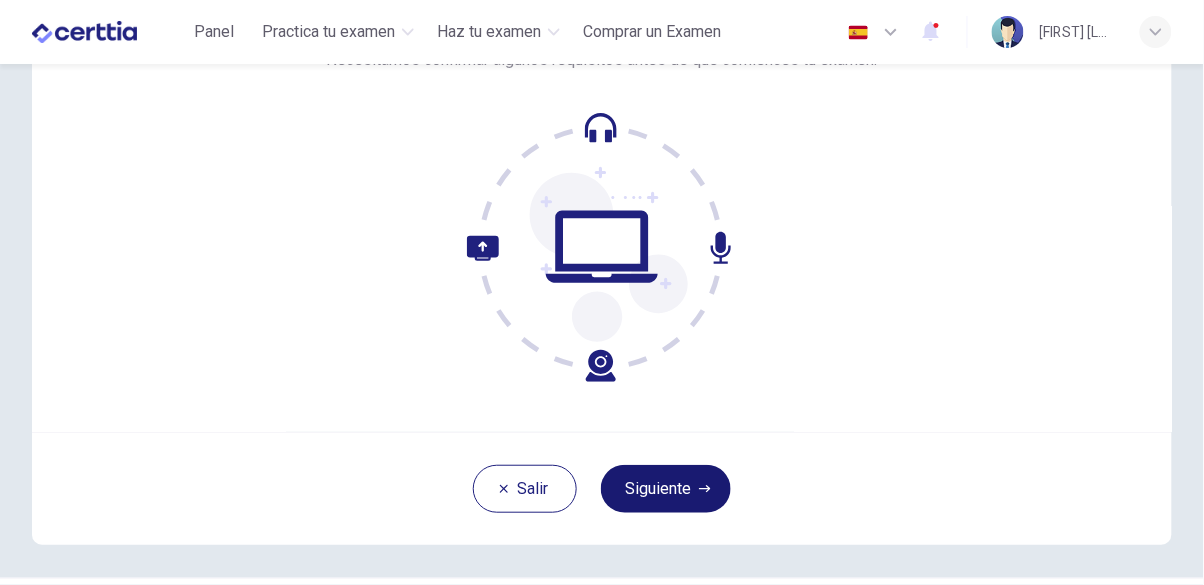 click 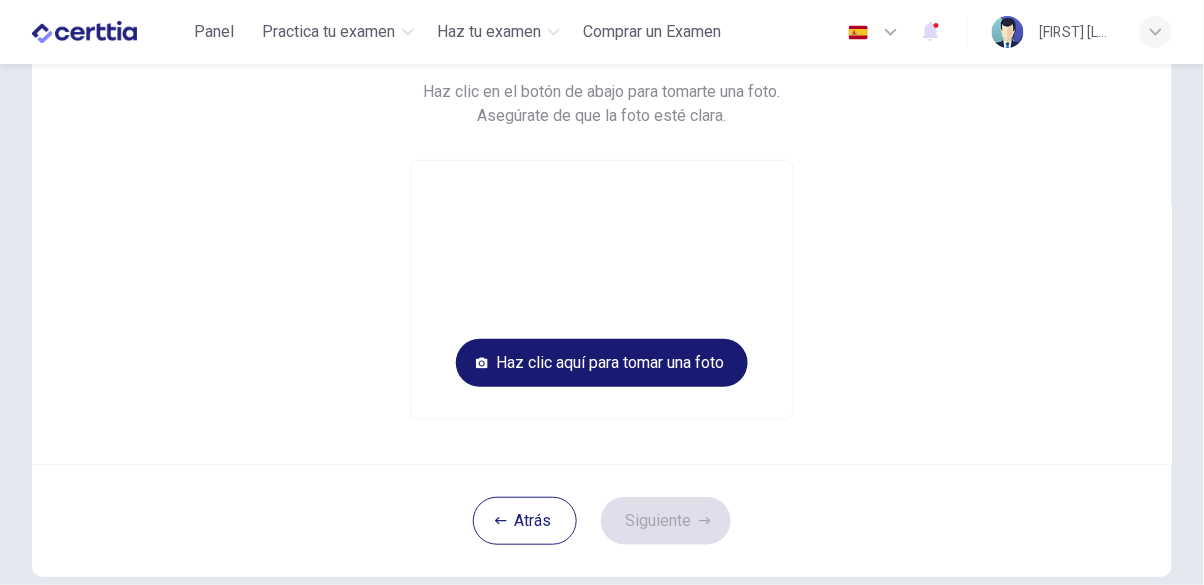 click on "Haz clic aquí para tomar una foto" at bounding box center (602, 363) 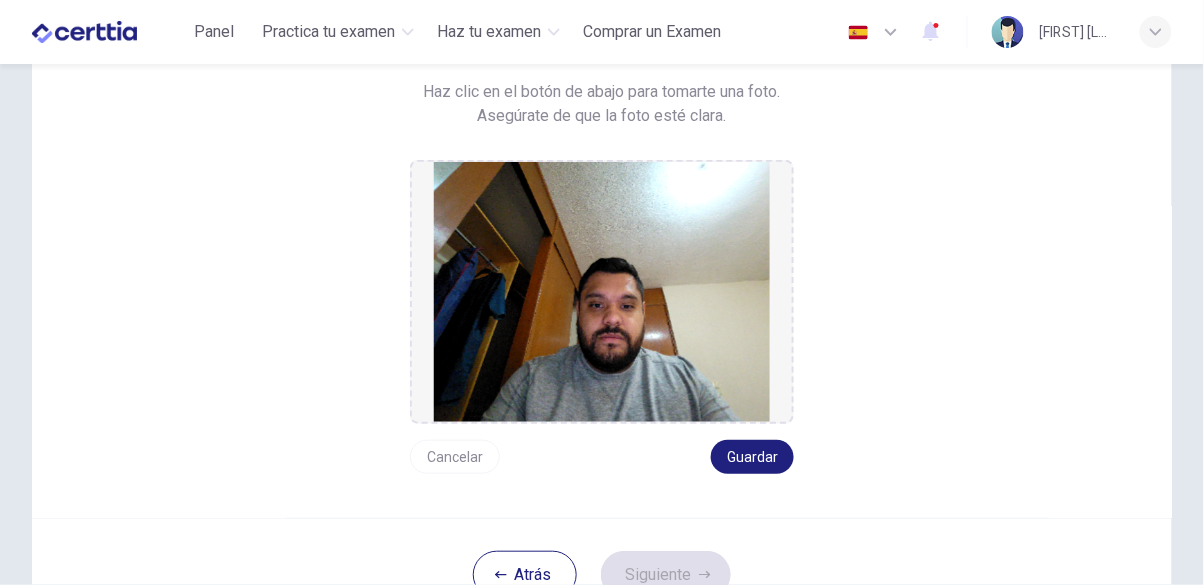 click on "Cancelar" at bounding box center (455, 457) 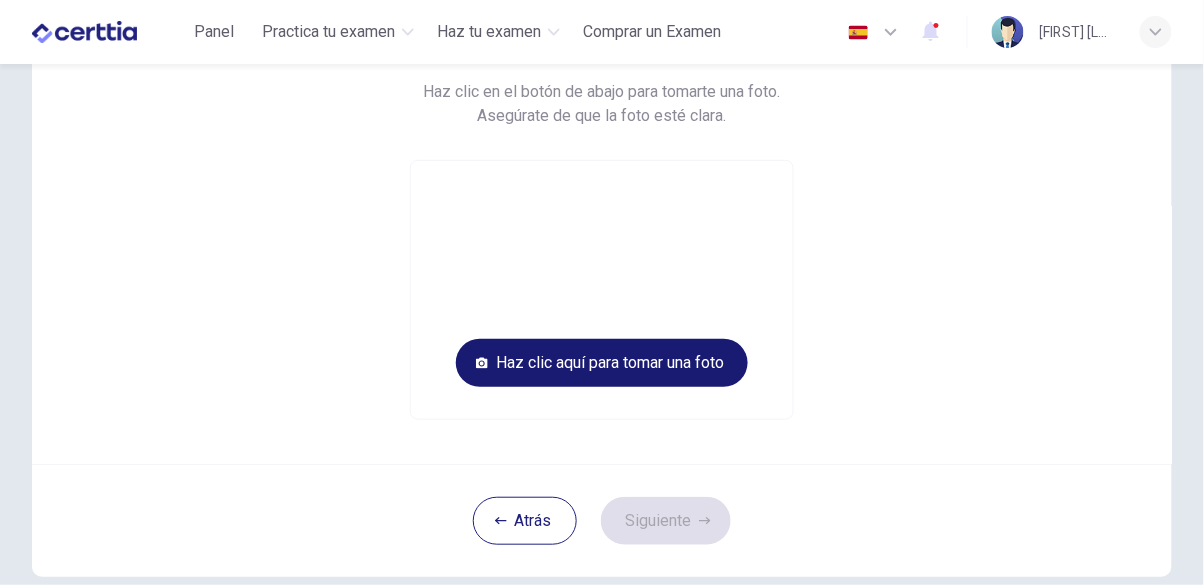 click on "Haz clic aquí para tomar una foto" at bounding box center (602, 363) 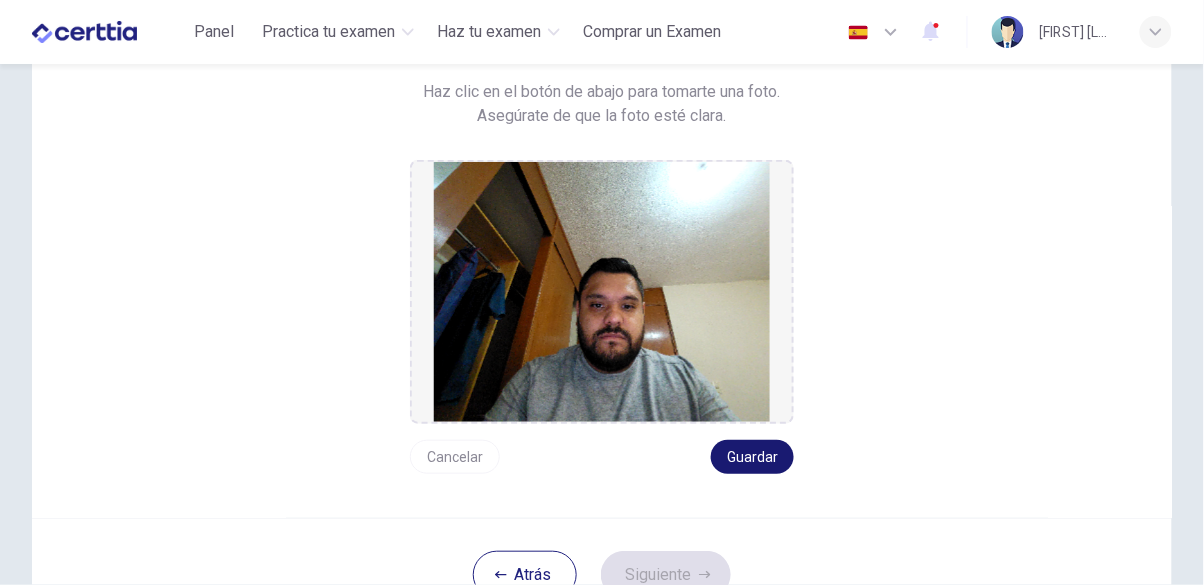 click on "Guardar" at bounding box center [752, 457] 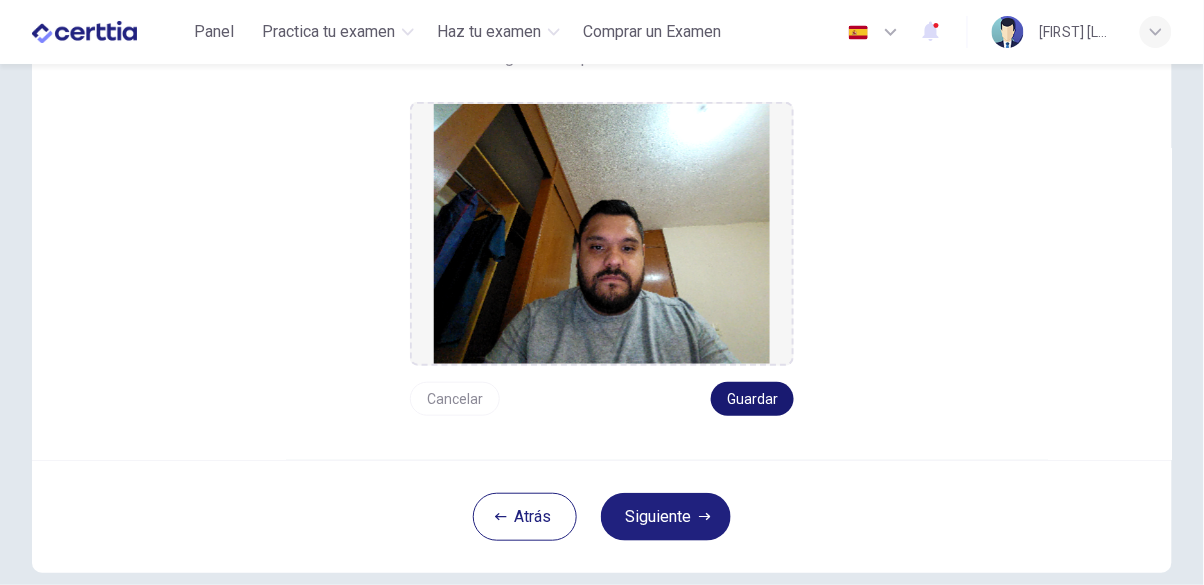 scroll, scrollTop: 211, scrollLeft: 0, axis: vertical 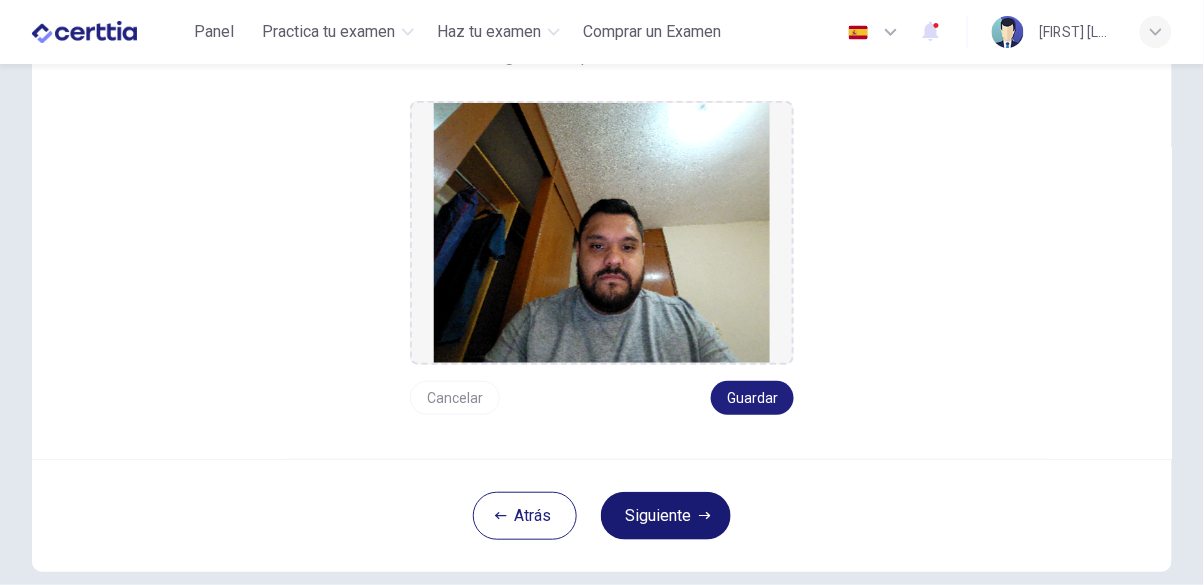 click on "Siguiente" at bounding box center [666, 516] 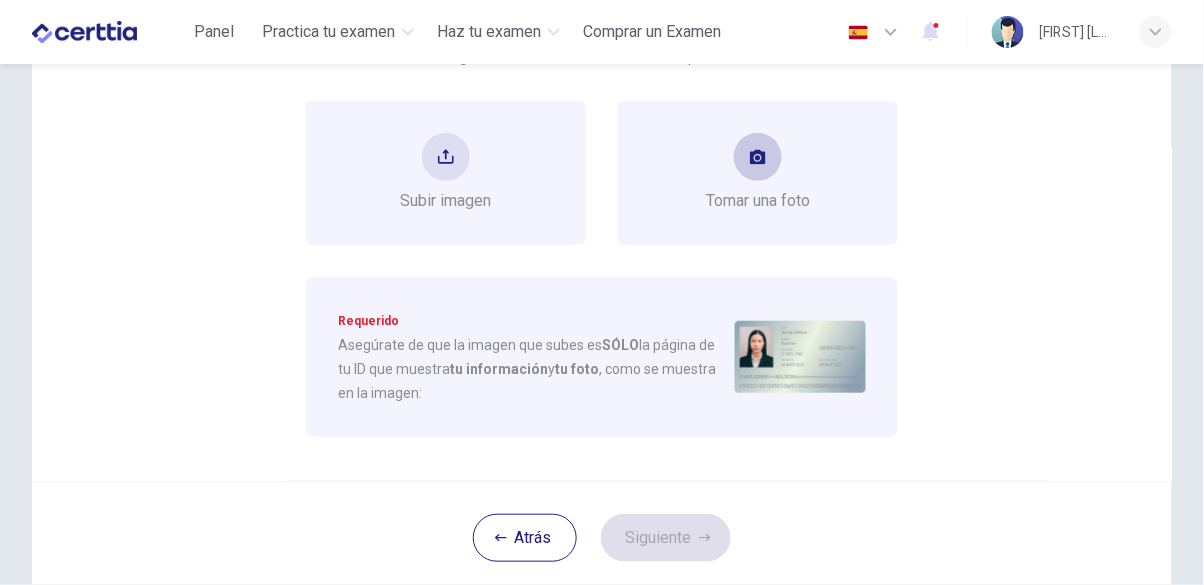click 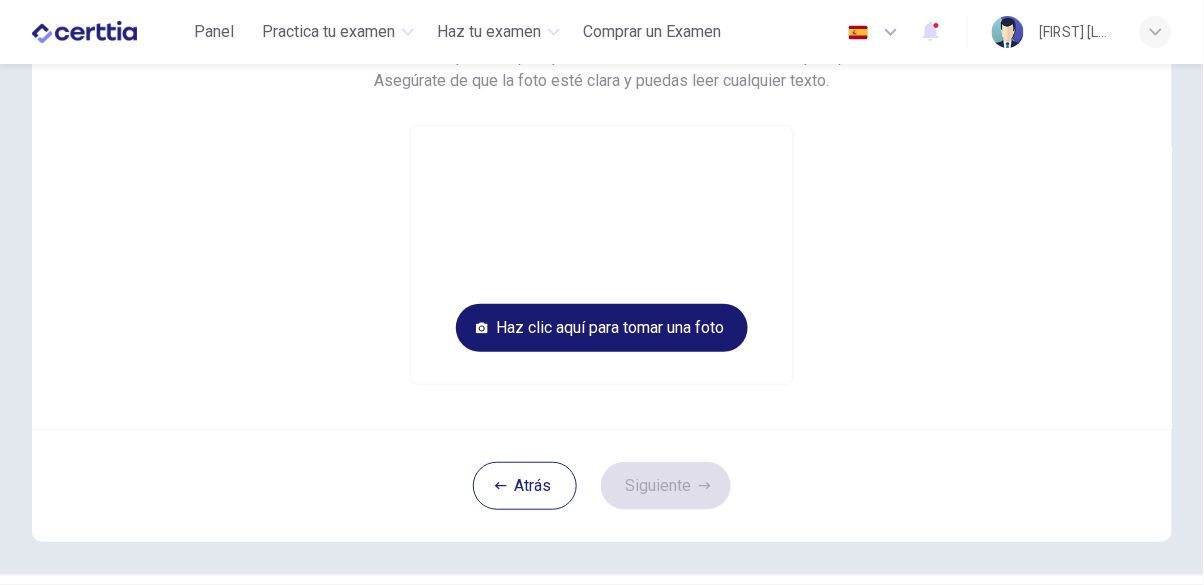 click on "Haz clic aquí para tomar una foto" at bounding box center [602, 328] 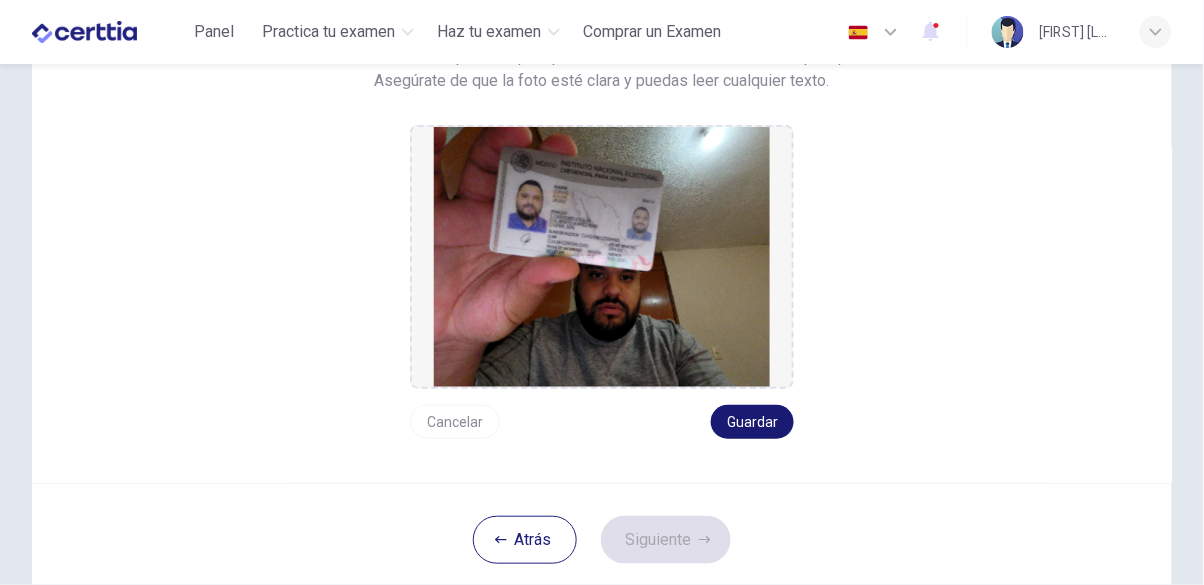 click on "Guardar" at bounding box center (752, 422) 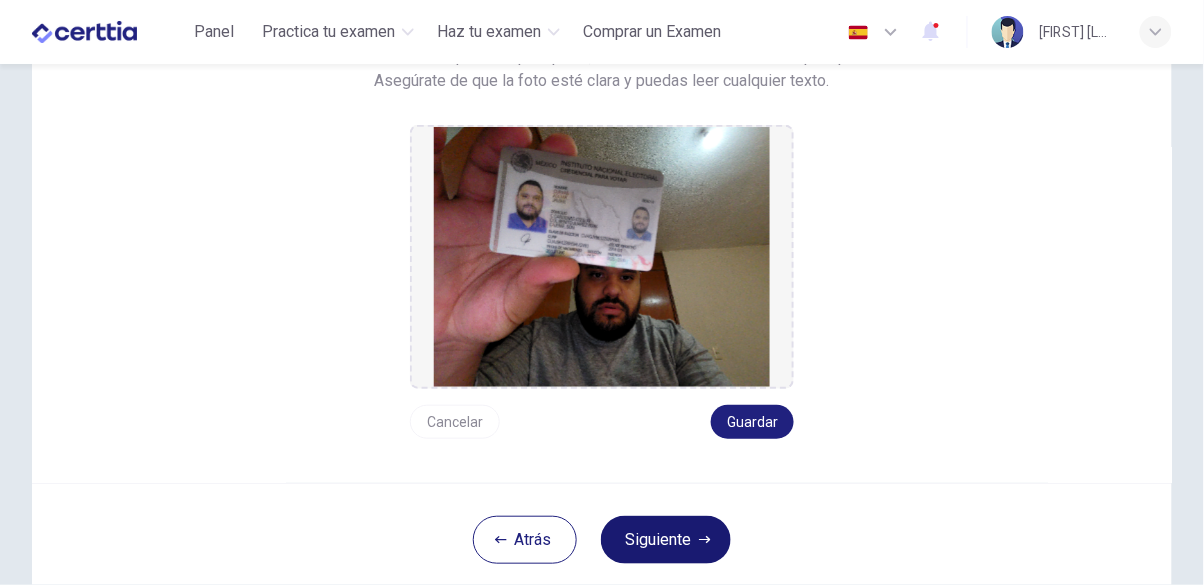 click 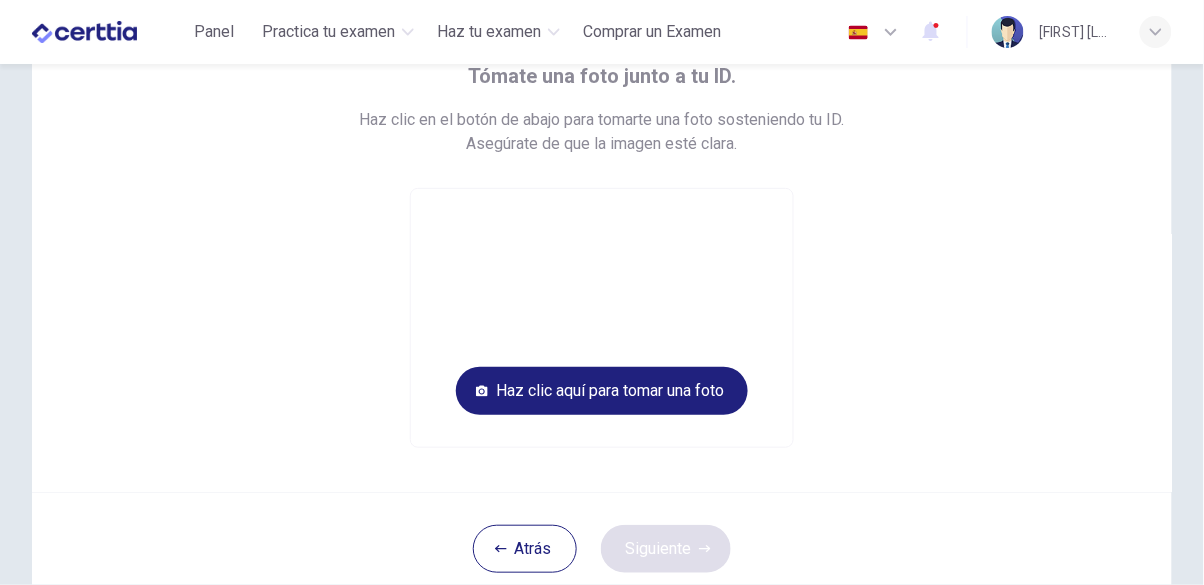 scroll, scrollTop: 116, scrollLeft: 0, axis: vertical 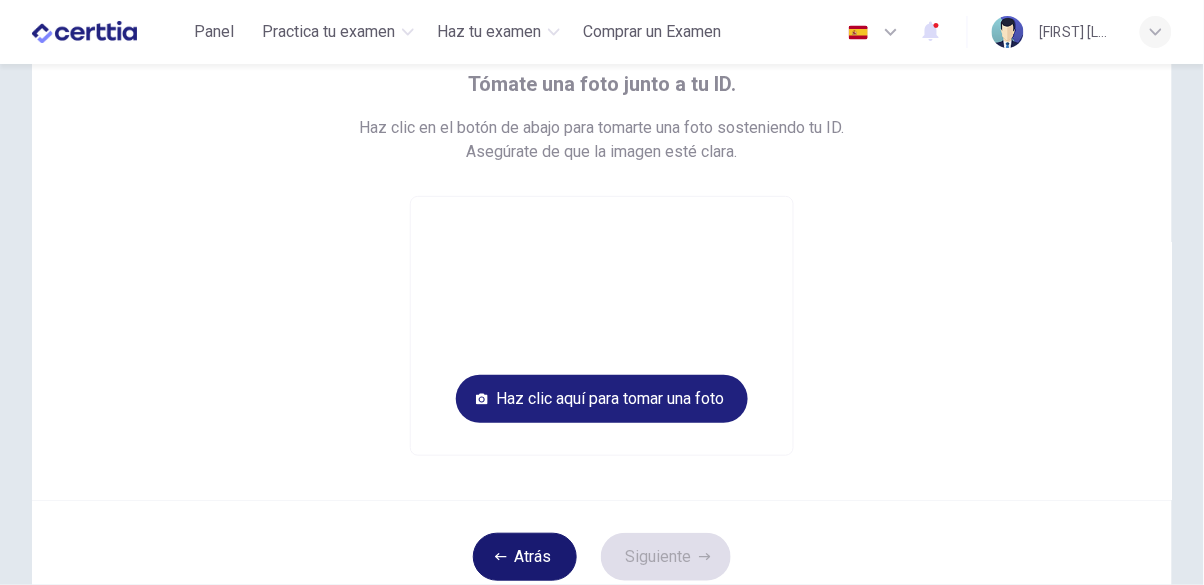 click on "Atrás" at bounding box center [525, 557] 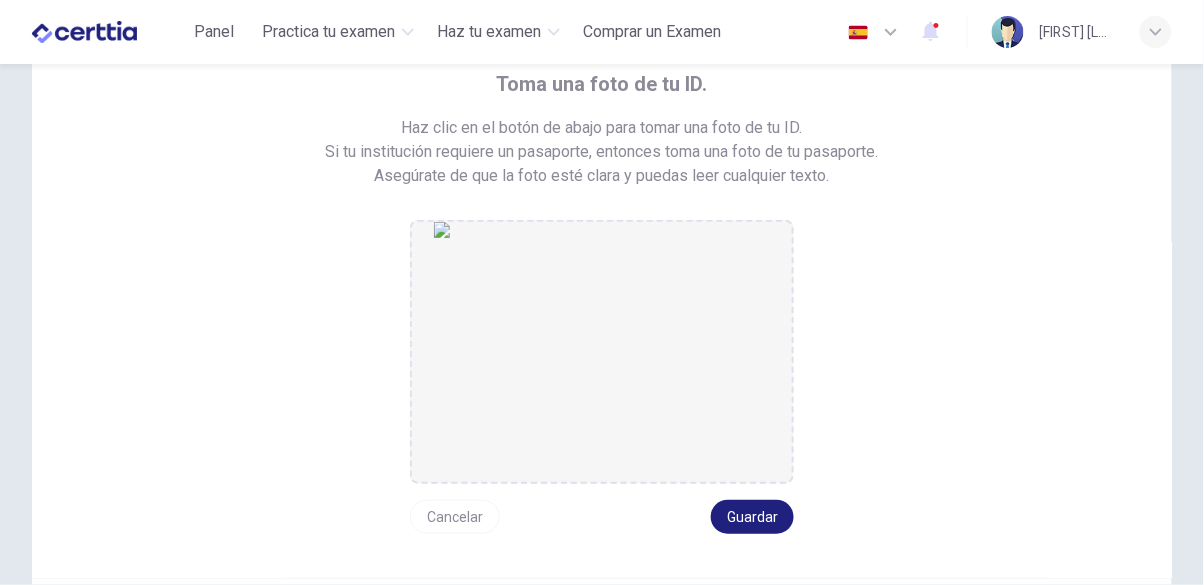 click on "Cancelar" at bounding box center [455, 517] 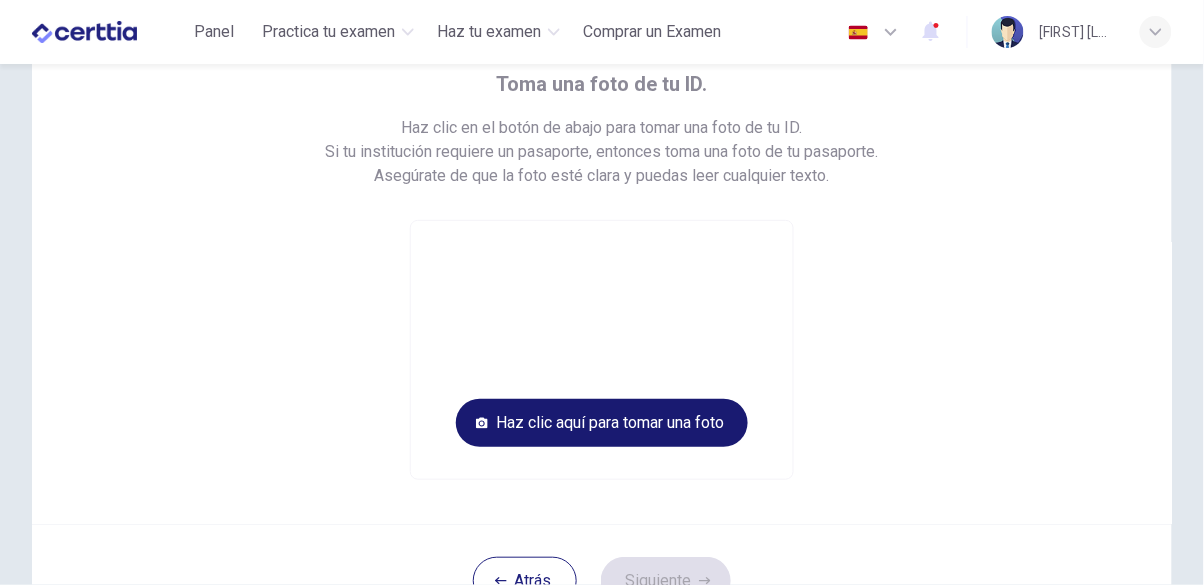 click on "Haz clic aquí para tomar una foto" at bounding box center [602, 423] 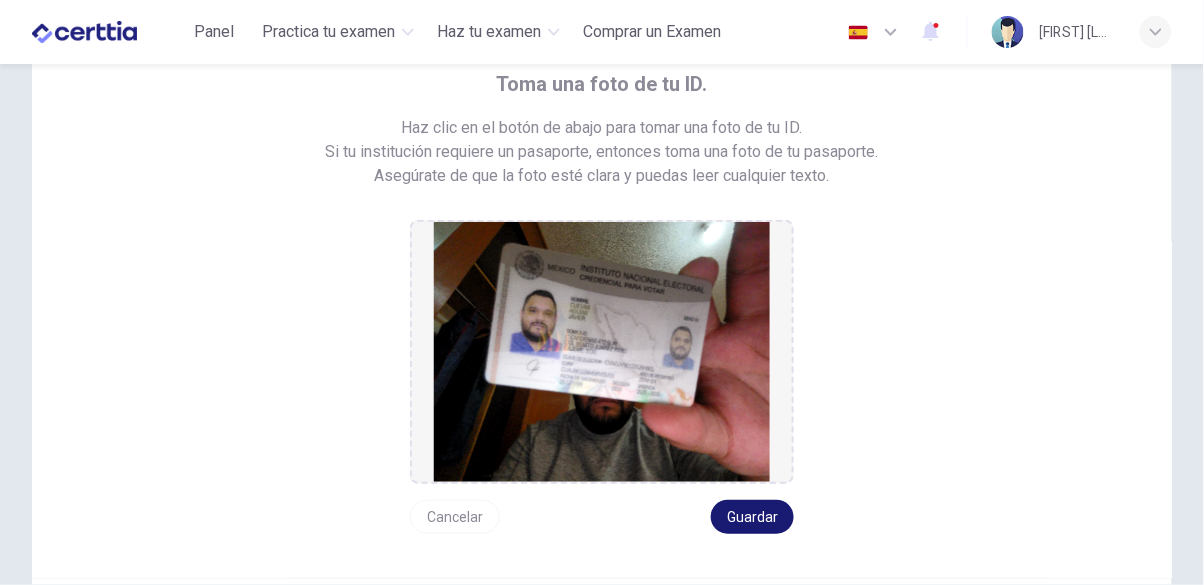click on "Guardar" at bounding box center [752, 517] 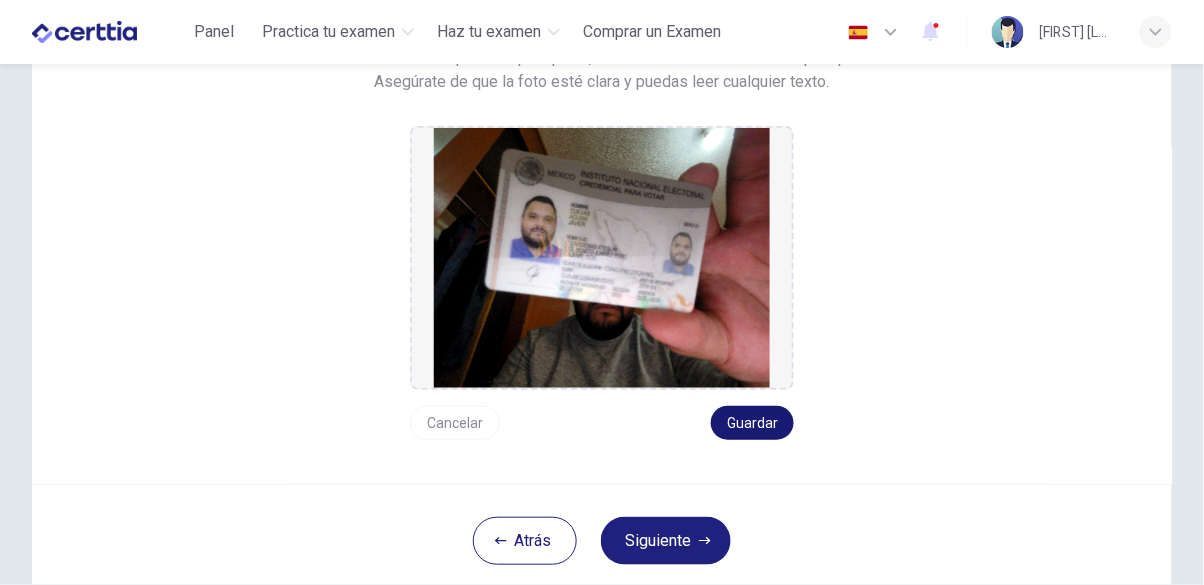 scroll, scrollTop: 217, scrollLeft: 0, axis: vertical 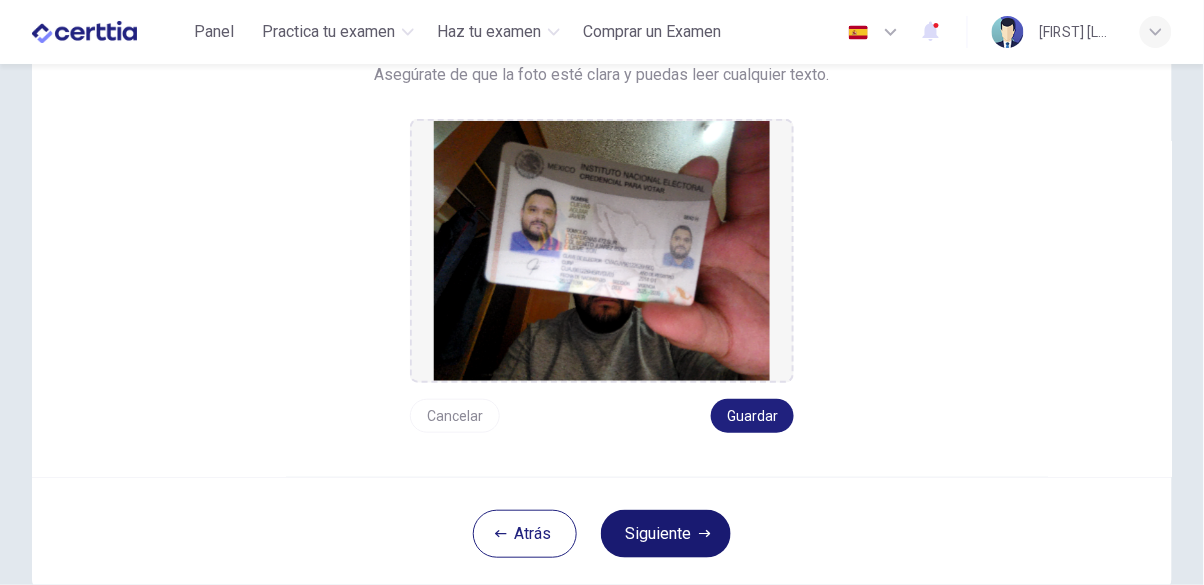 click on "Siguiente" at bounding box center (666, 534) 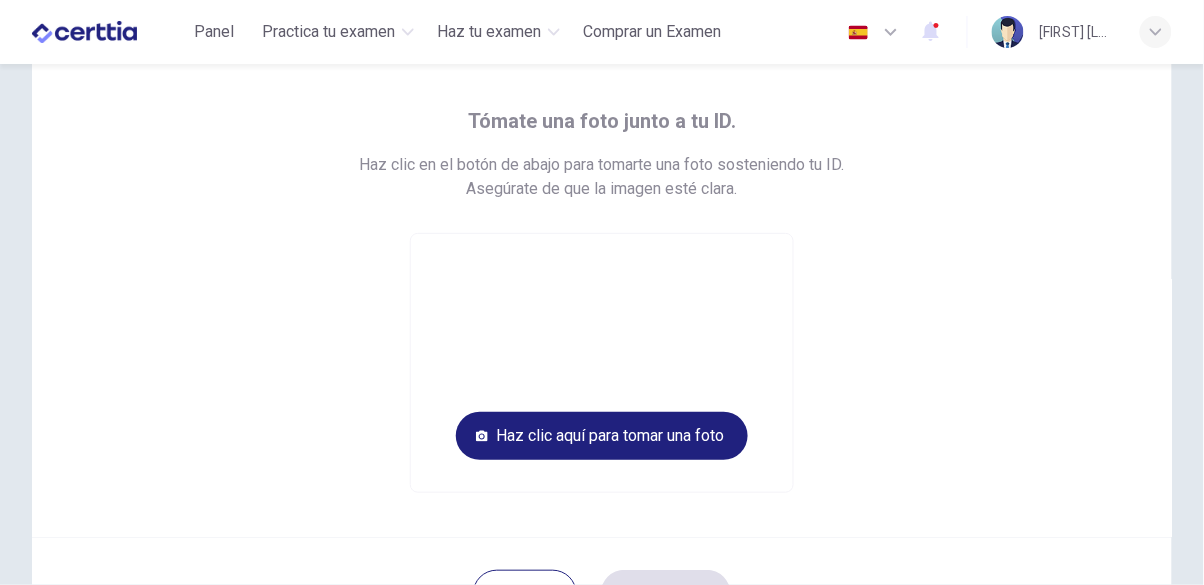 scroll, scrollTop: 77, scrollLeft: 0, axis: vertical 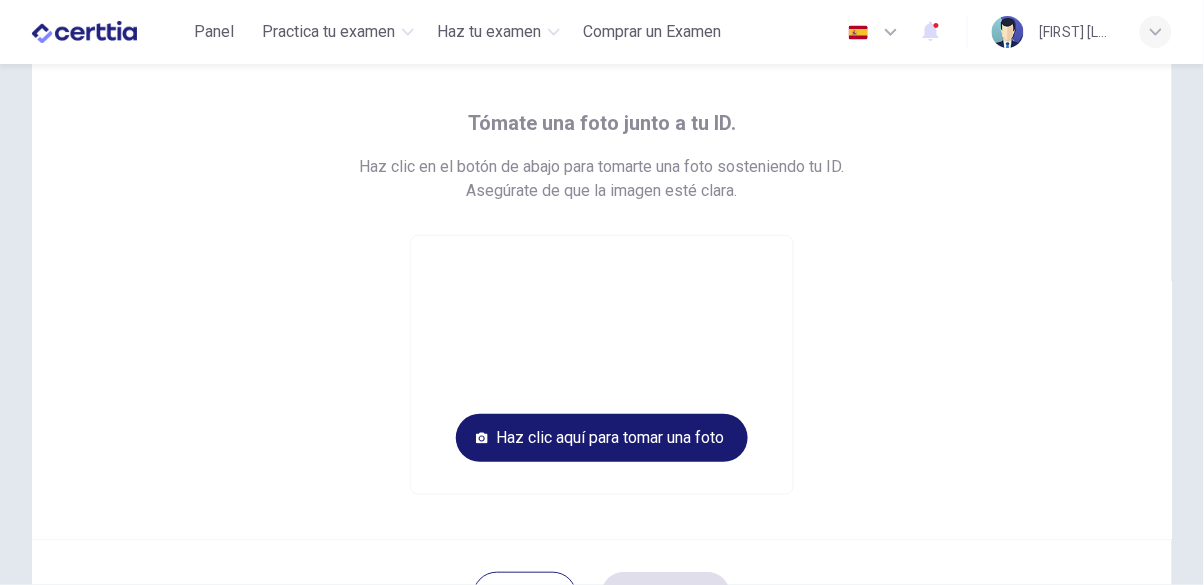 click on "Haz clic aquí para tomar una foto" at bounding box center (602, 438) 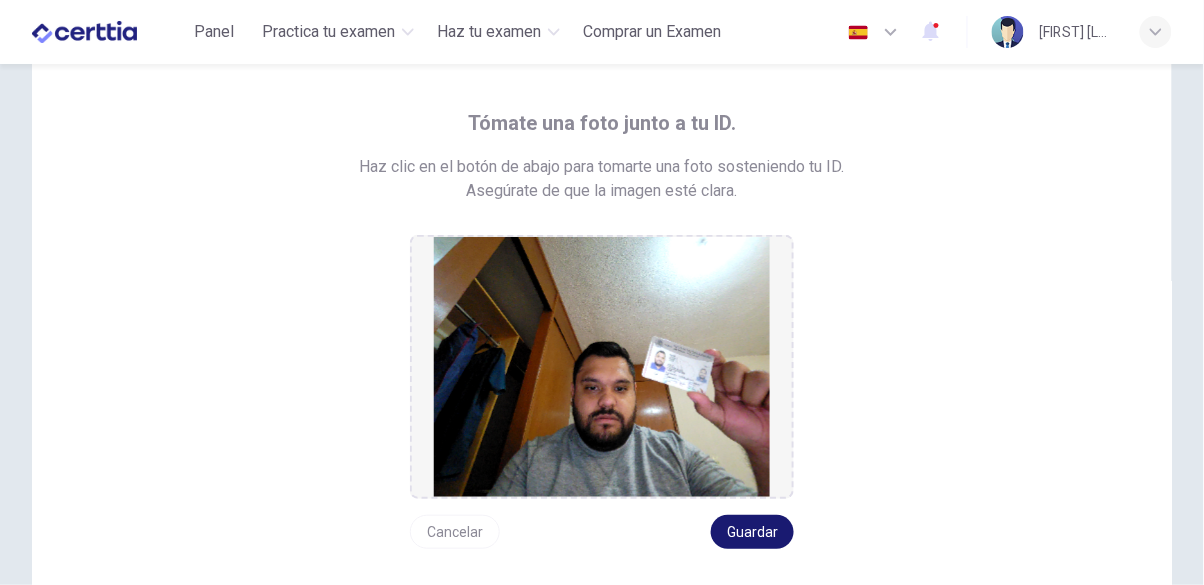 click on "Guardar" at bounding box center [752, 532] 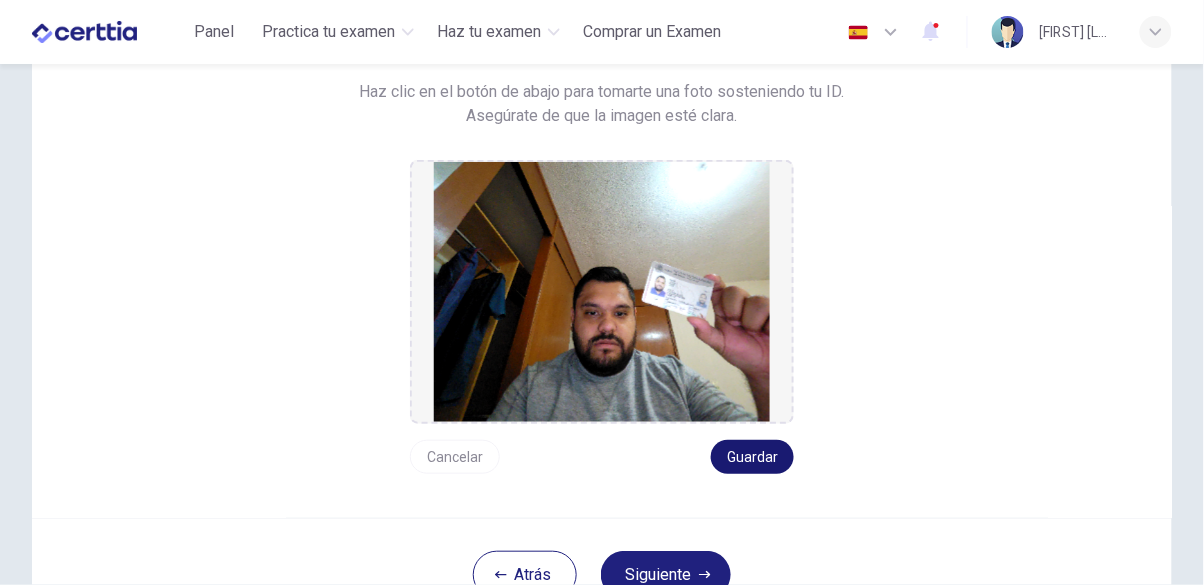 scroll, scrollTop: 155, scrollLeft: 0, axis: vertical 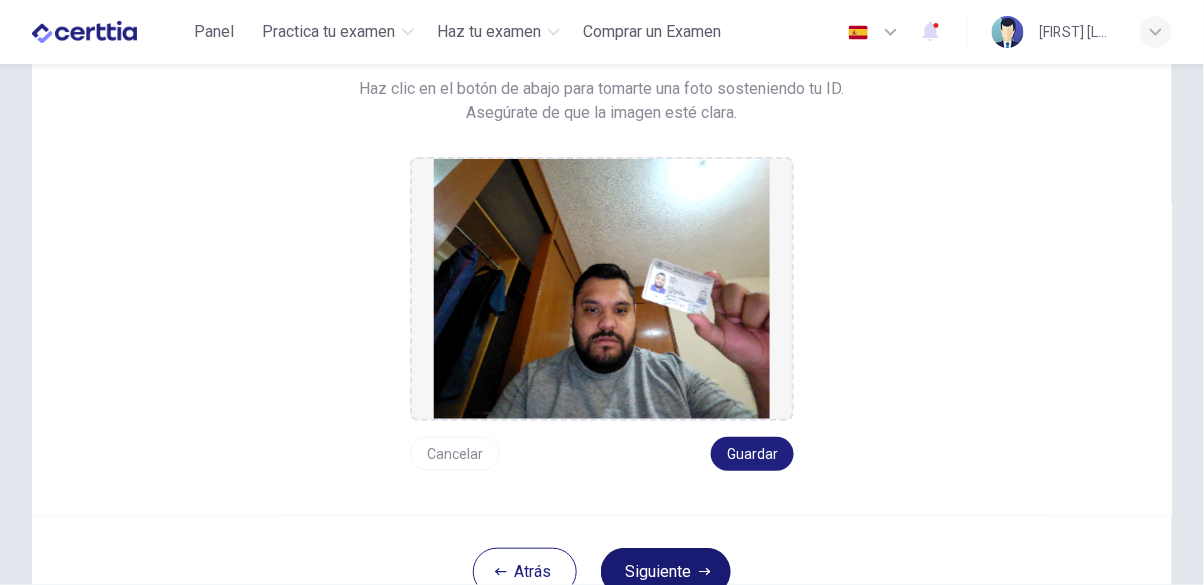 click on "Siguiente" at bounding box center (666, 572) 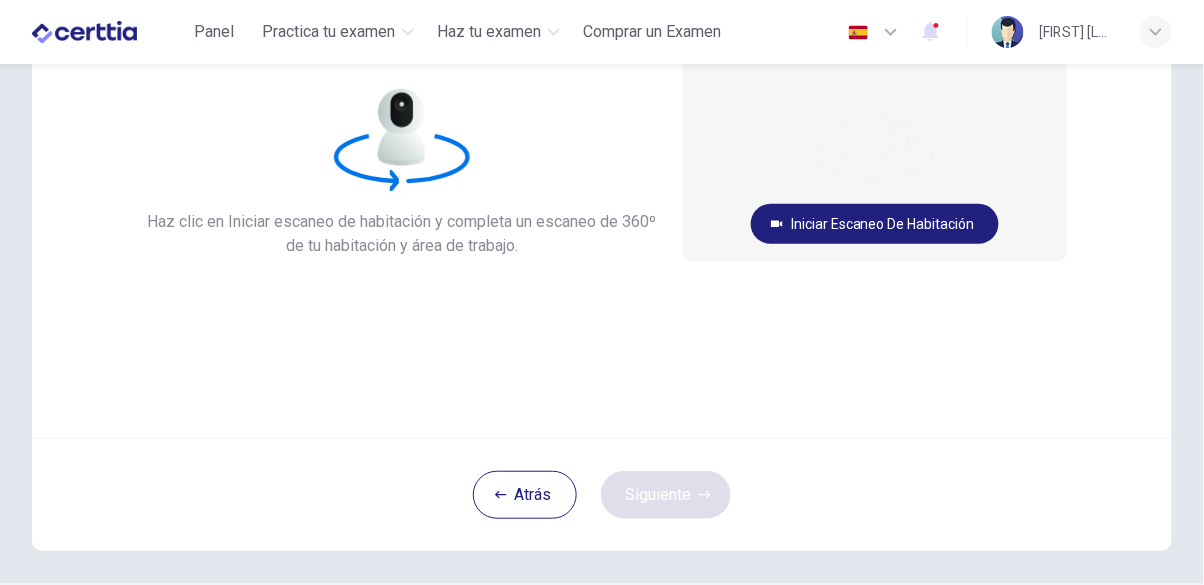 scroll, scrollTop: 139, scrollLeft: 0, axis: vertical 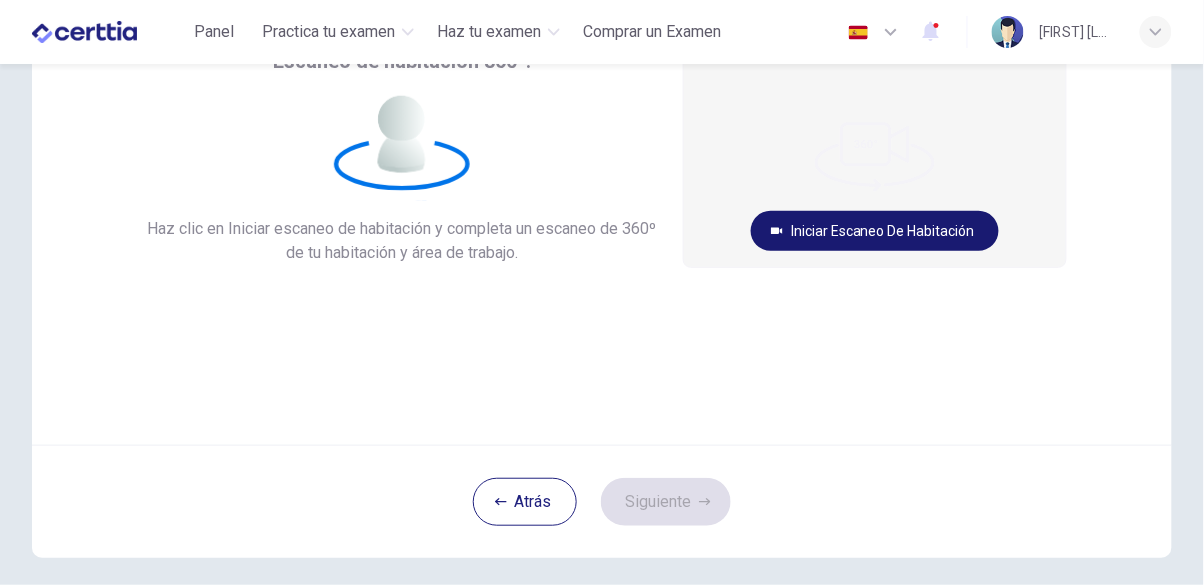 click on "Iniciar escaneo de habitación" at bounding box center (875, 231) 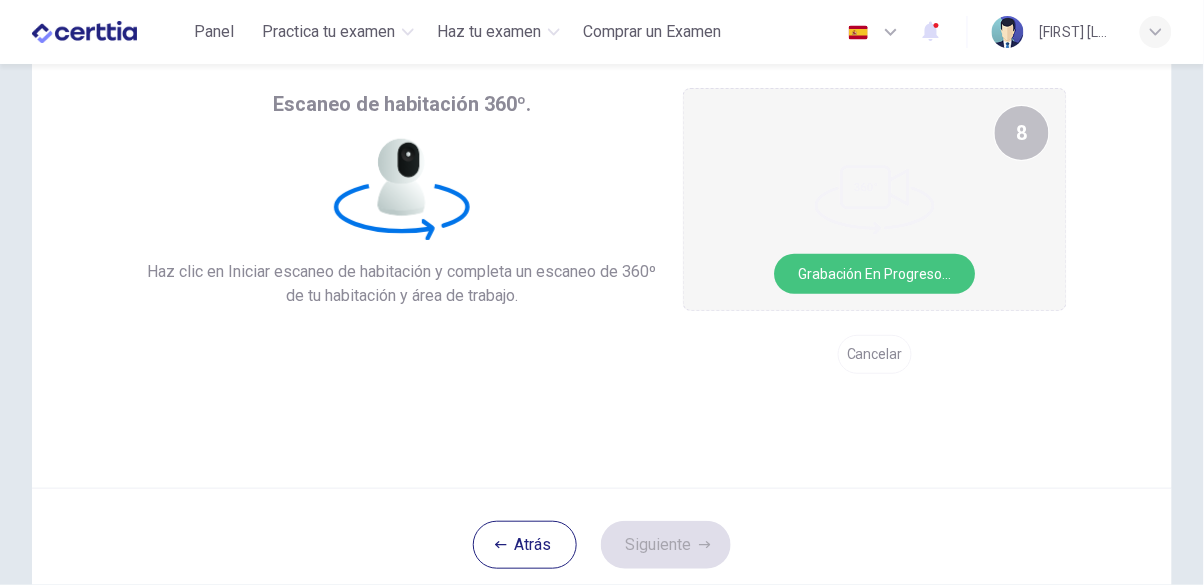 scroll, scrollTop: 96, scrollLeft: 0, axis: vertical 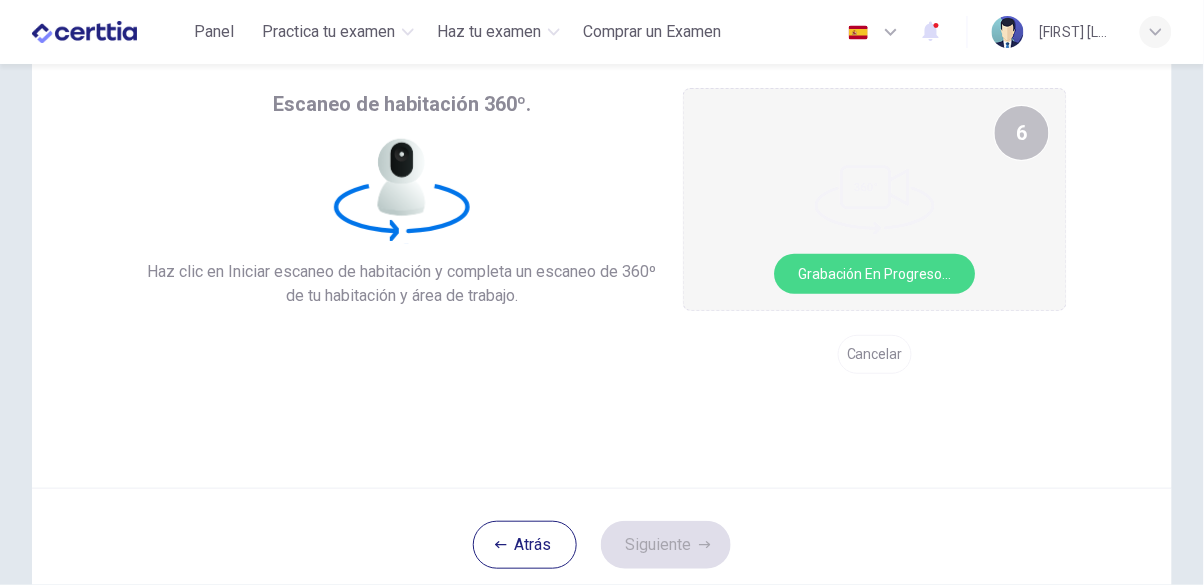 click on "Cancelar" at bounding box center [875, 354] 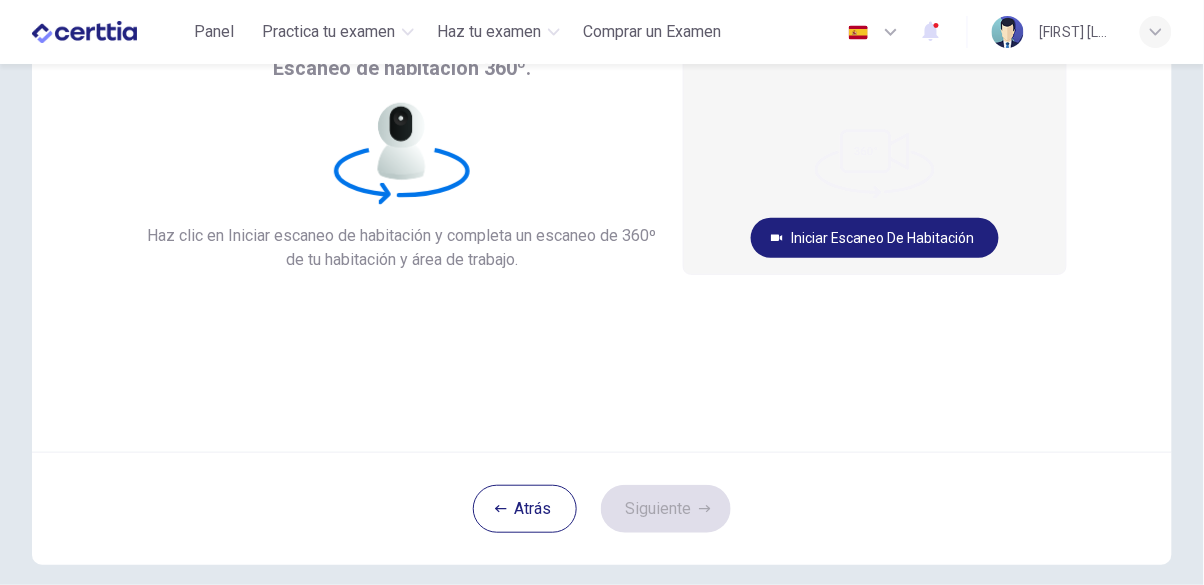 scroll, scrollTop: 134, scrollLeft: 0, axis: vertical 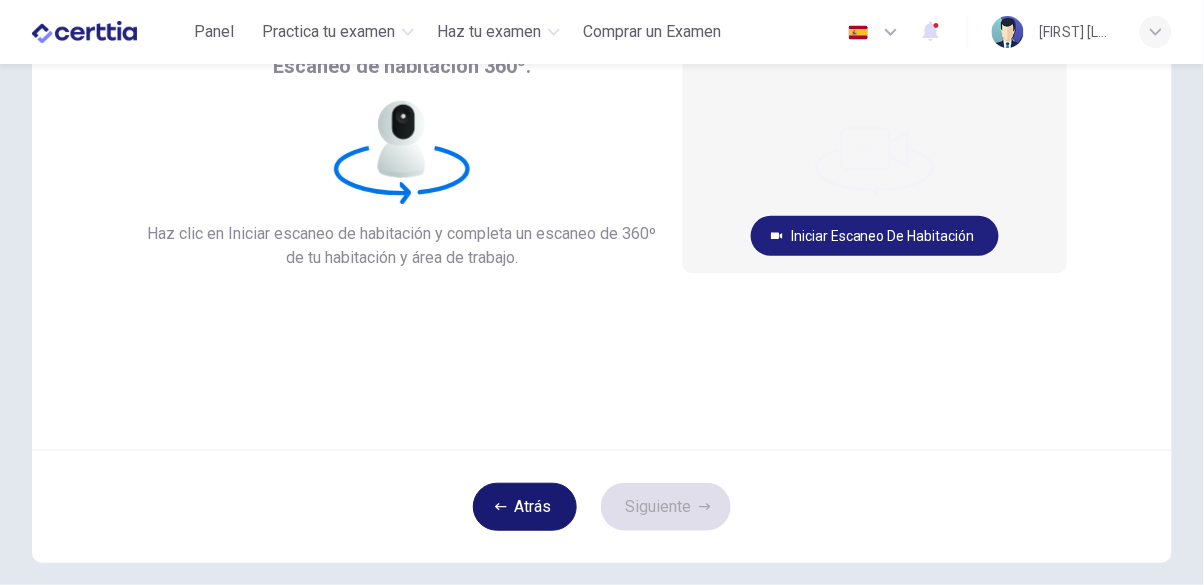 click on "Atrás" at bounding box center (525, 507) 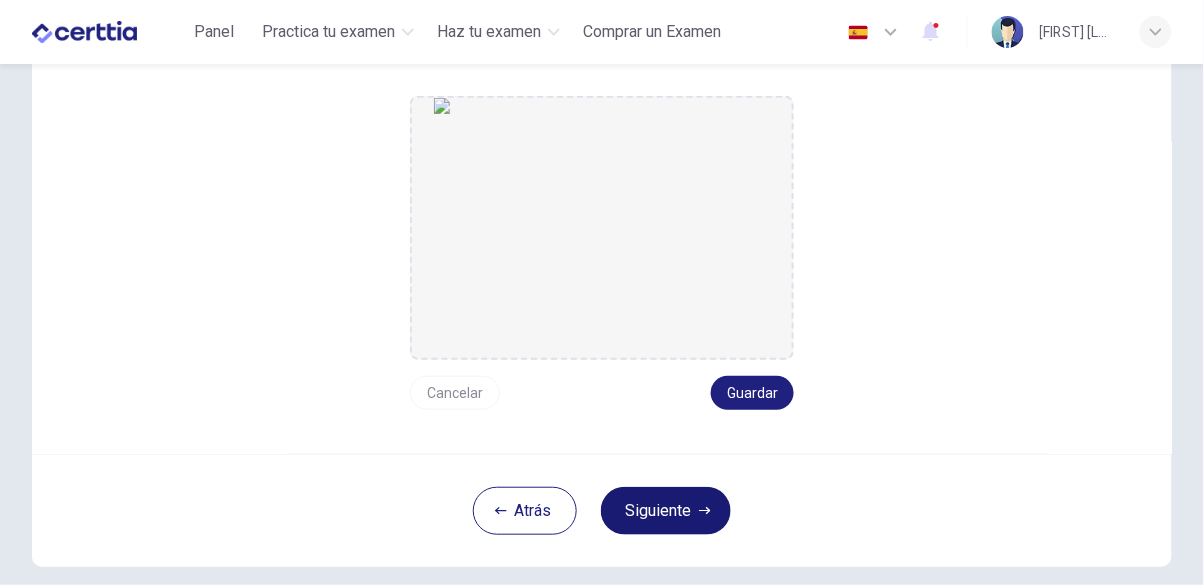 click on "Siguiente" at bounding box center (666, 511) 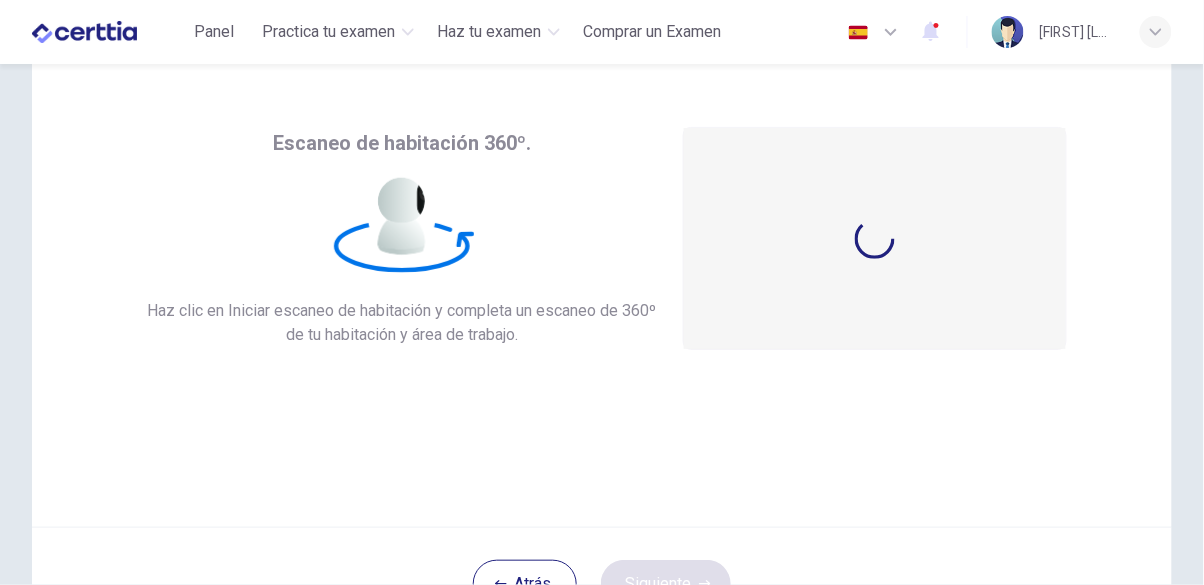 scroll, scrollTop: 56, scrollLeft: 0, axis: vertical 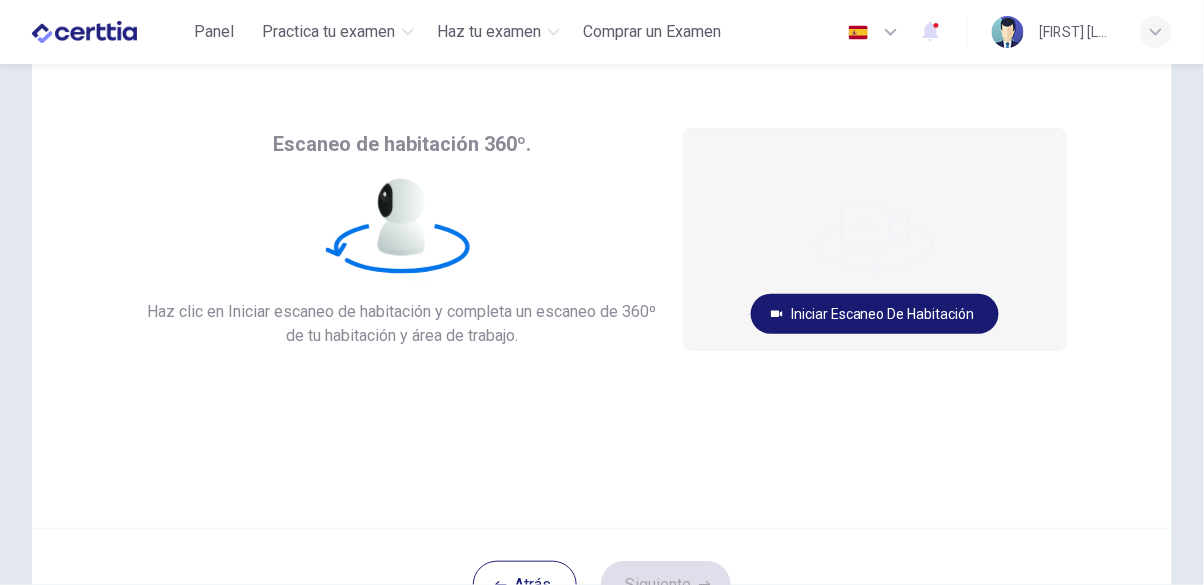 click on "Iniciar escaneo de habitación" at bounding box center [875, 314] 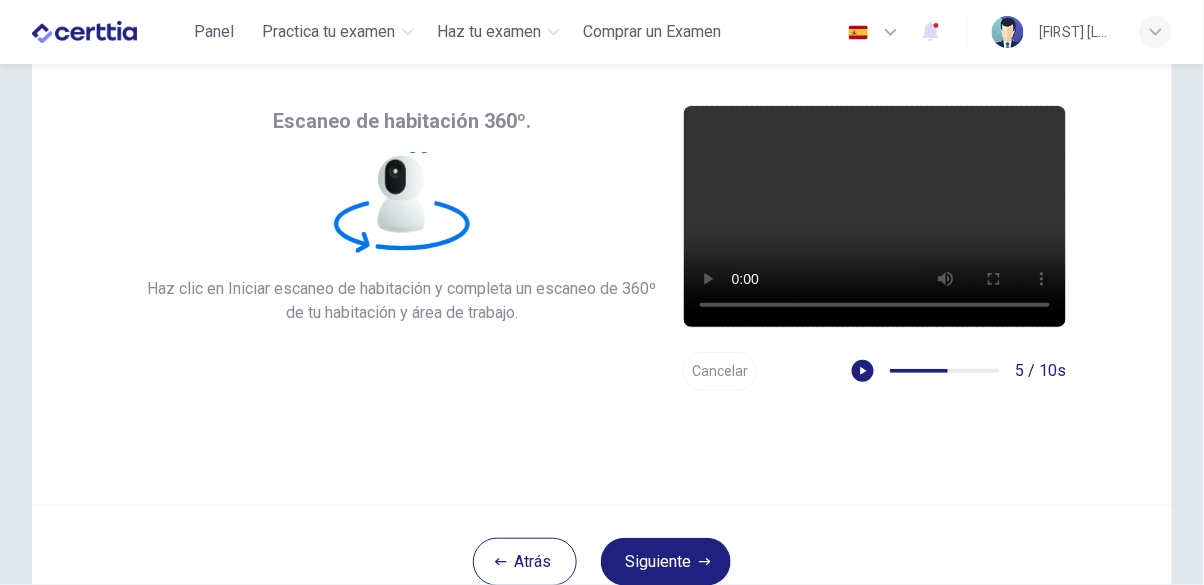 scroll, scrollTop: 64, scrollLeft: 0, axis: vertical 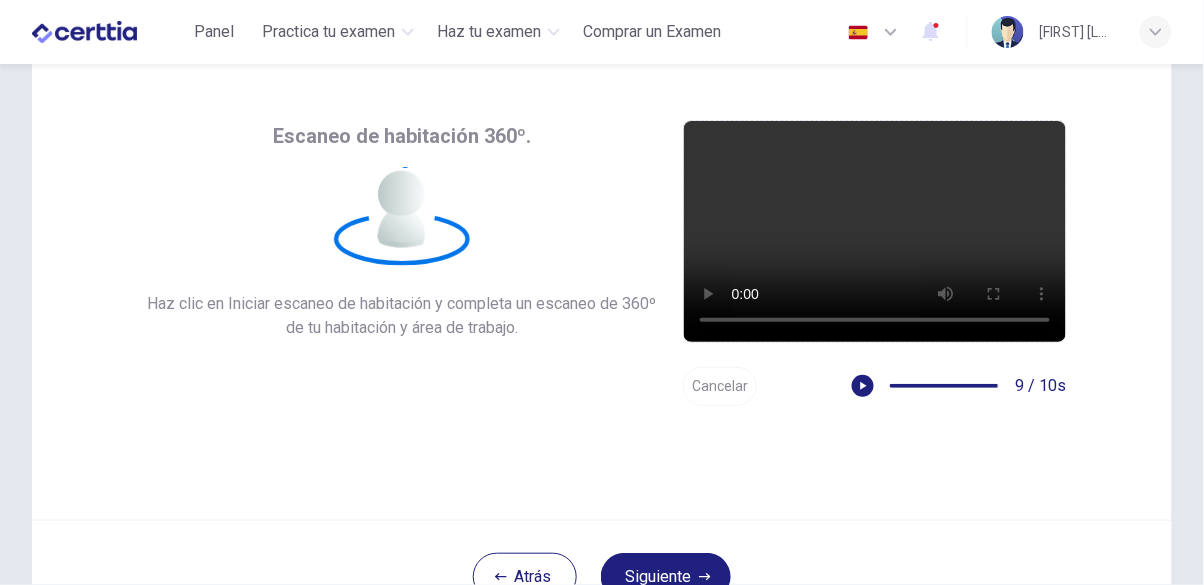 click on "Cancelar" at bounding box center [720, 386] 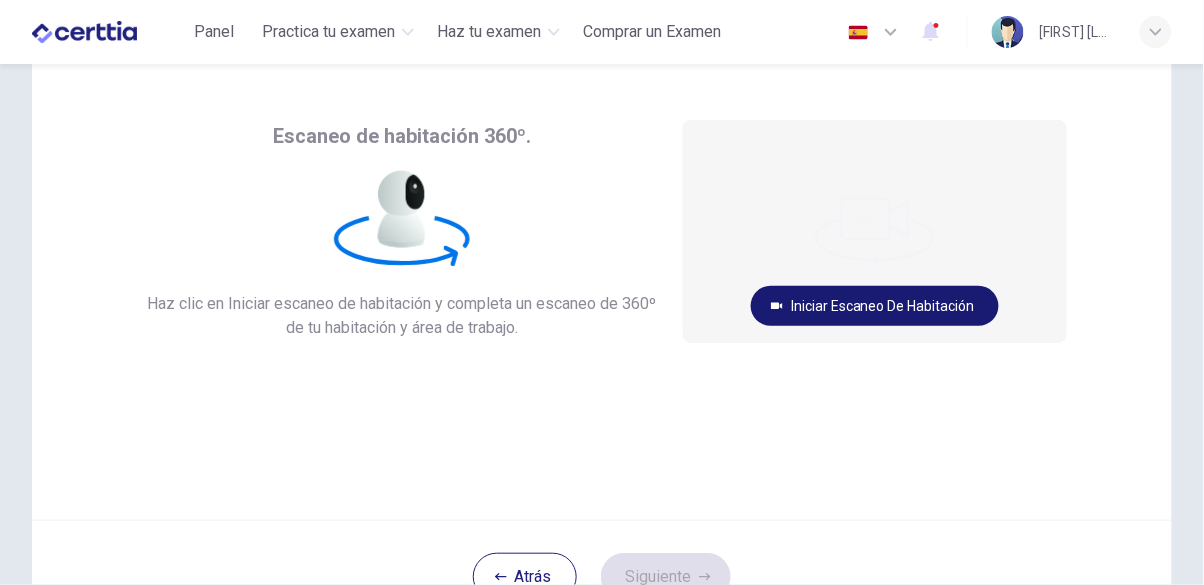 click on "Iniciar escaneo de habitación" at bounding box center [875, 306] 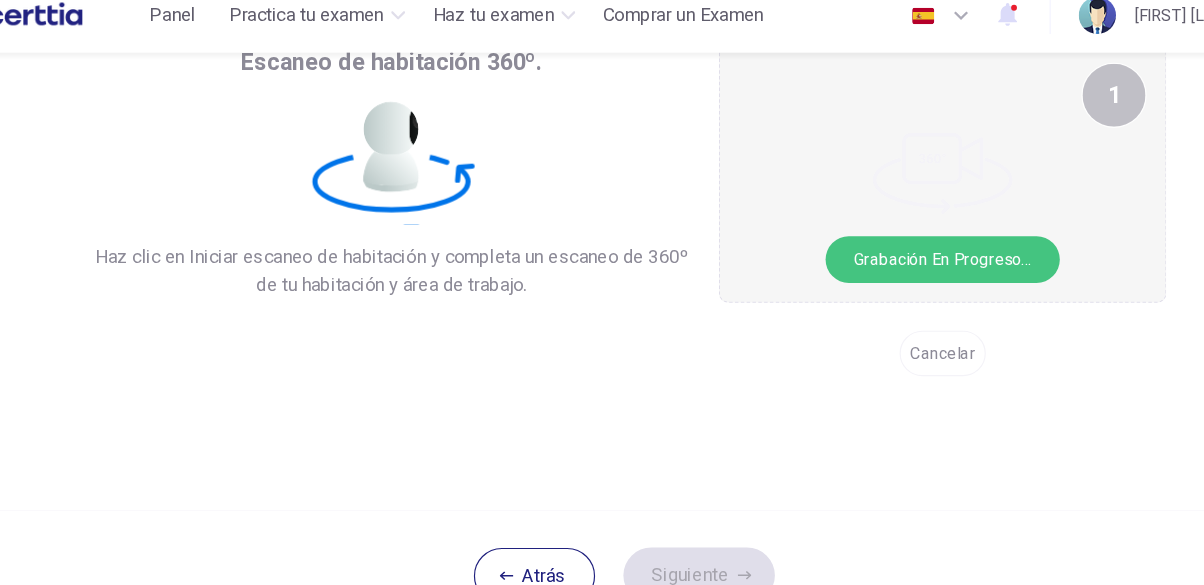 scroll, scrollTop: 154, scrollLeft: 0, axis: vertical 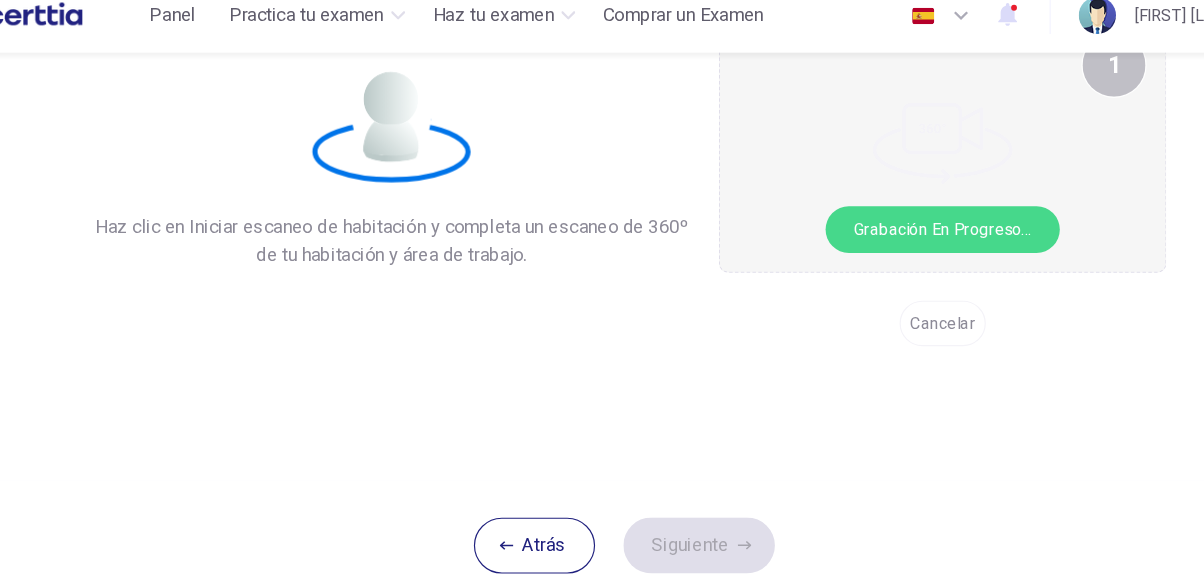 click on "Atrás Siguiente" at bounding box center [602, 486] 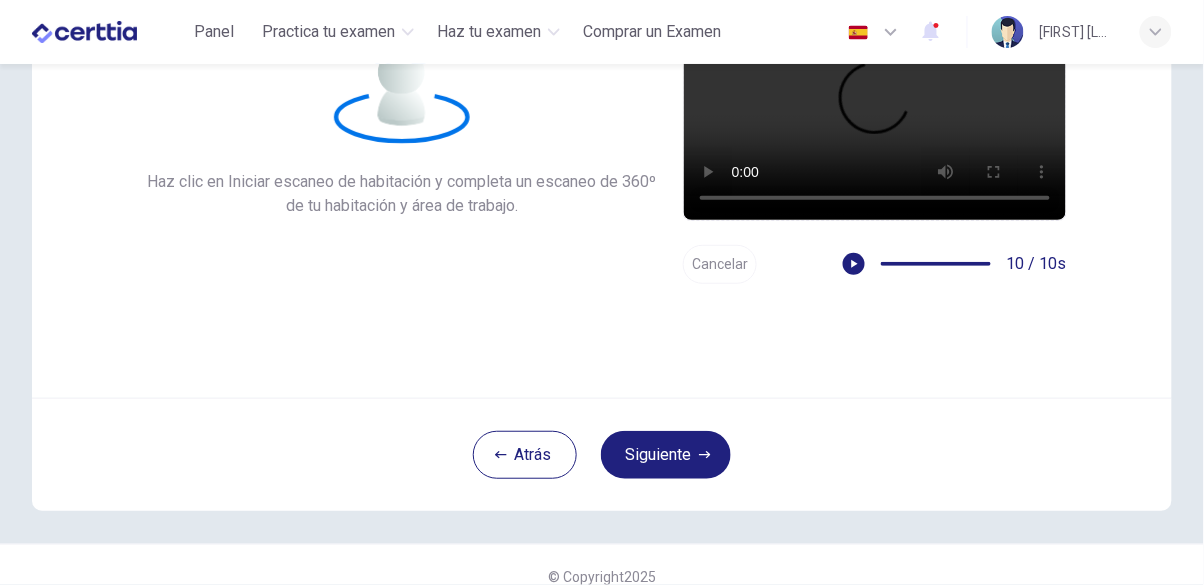 scroll, scrollTop: 208, scrollLeft: 0, axis: vertical 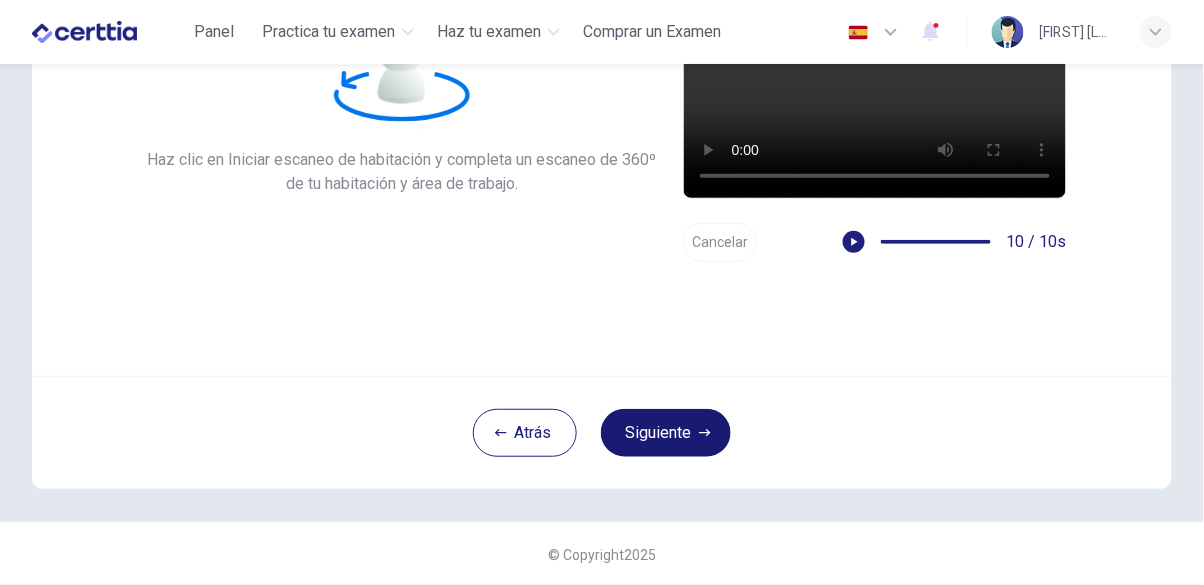 click on "Siguiente" at bounding box center [666, 433] 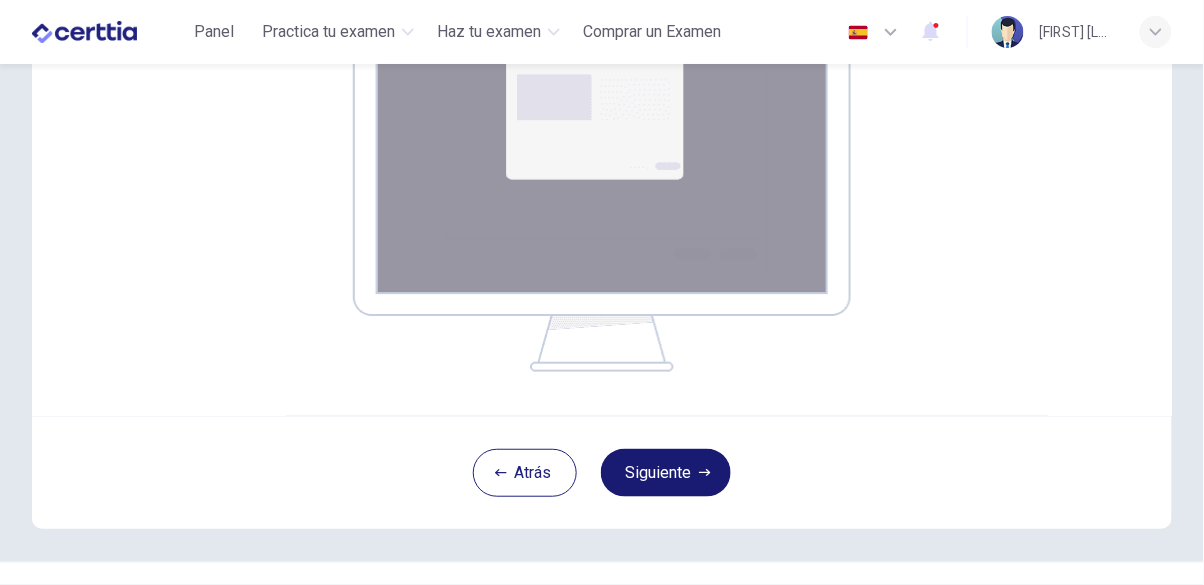 scroll, scrollTop: 368, scrollLeft: 0, axis: vertical 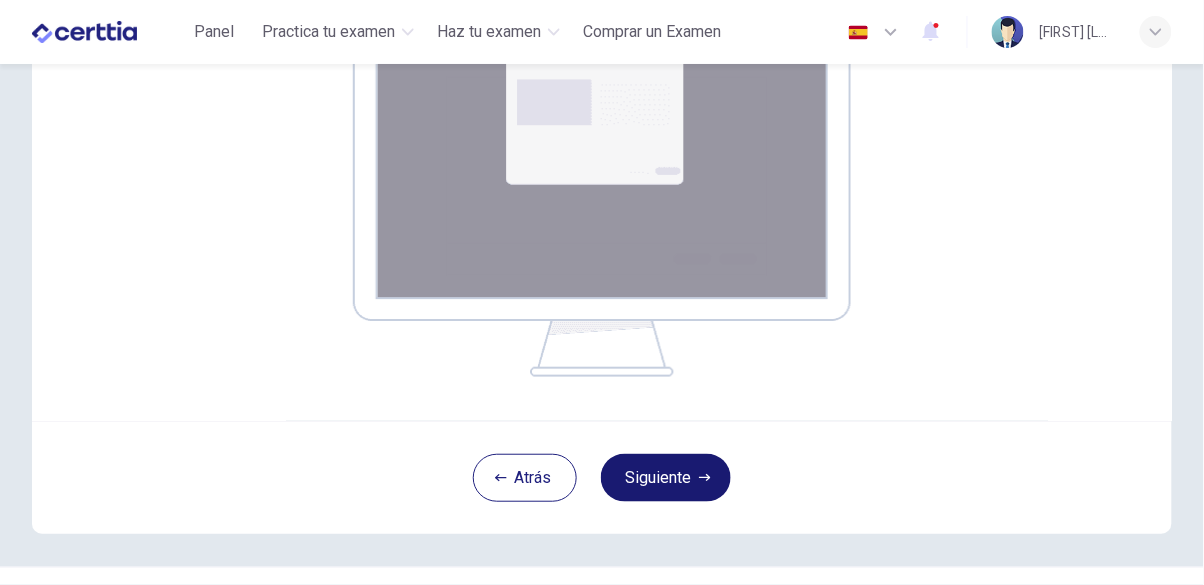 click 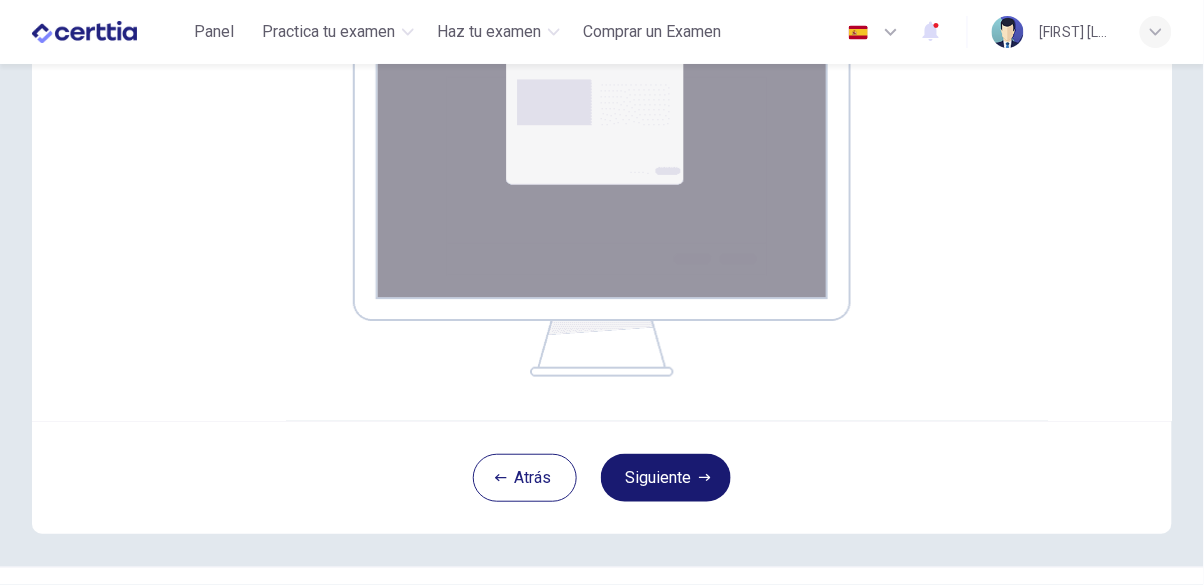click on "Siguiente" at bounding box center [666, 478] 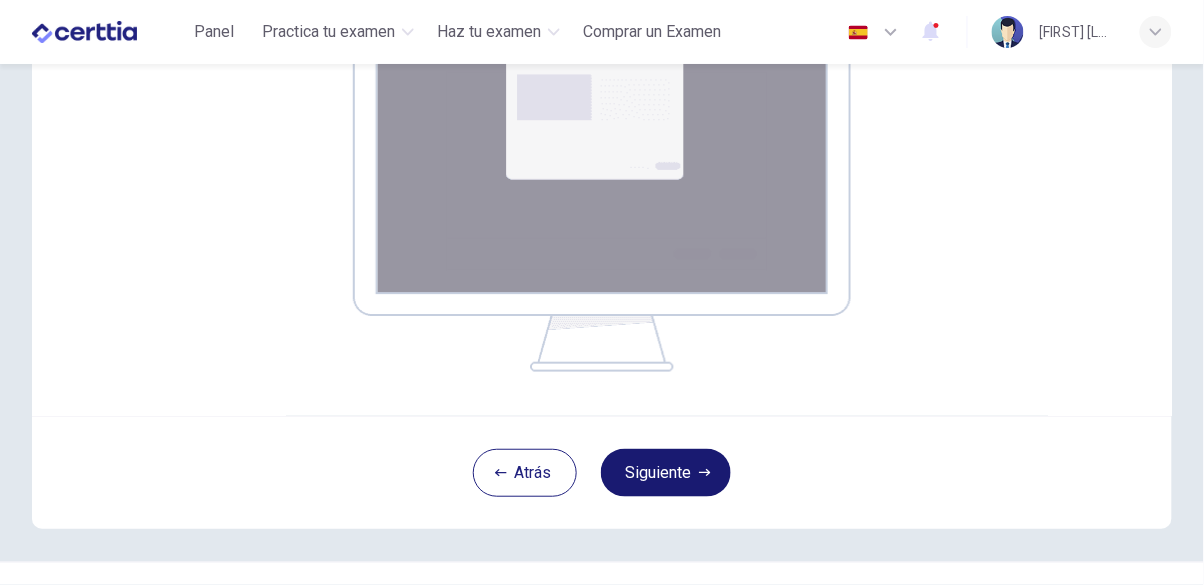 scroll, scrollTop: 397, scrollLeft: 0, axis: vertical 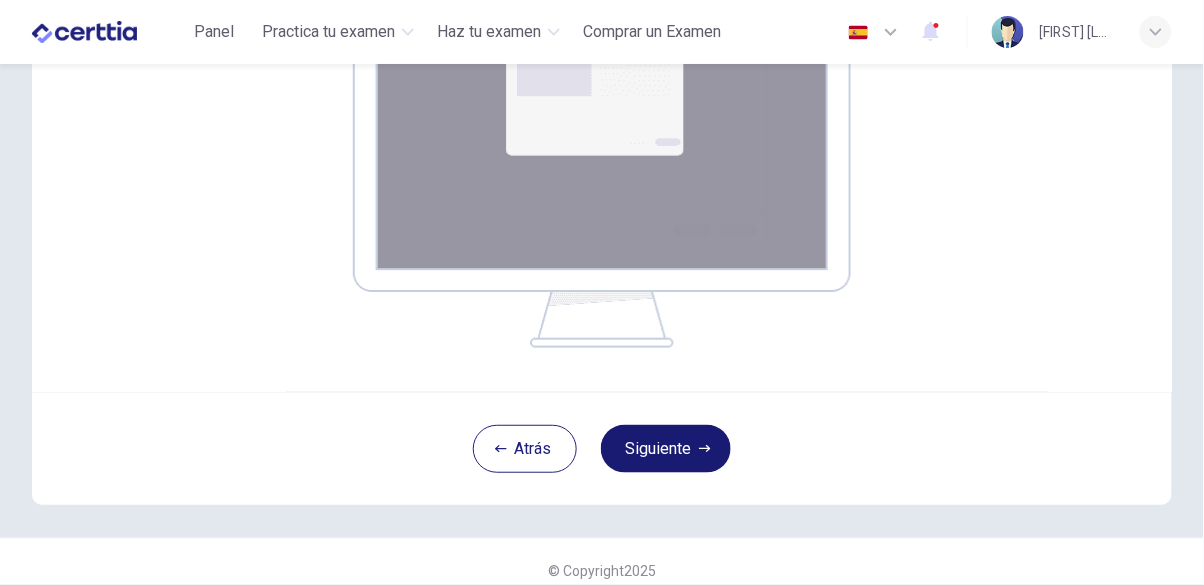 click on "Siguiente" at bounding box center [666, 449] 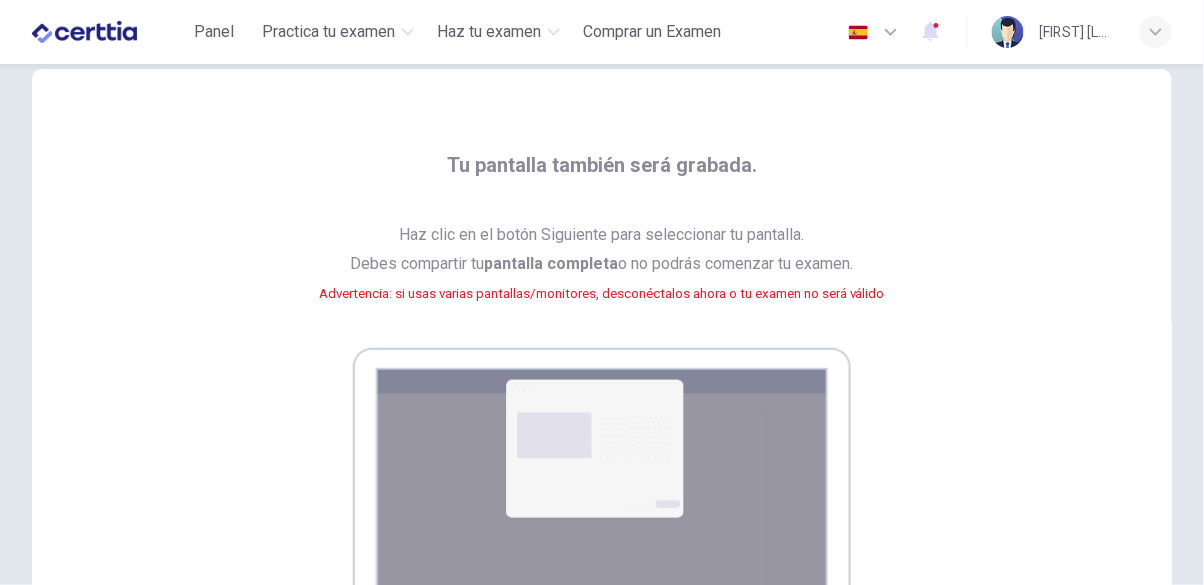 scroll, scrollTop: 0, scrollLeft: 0, axis: both 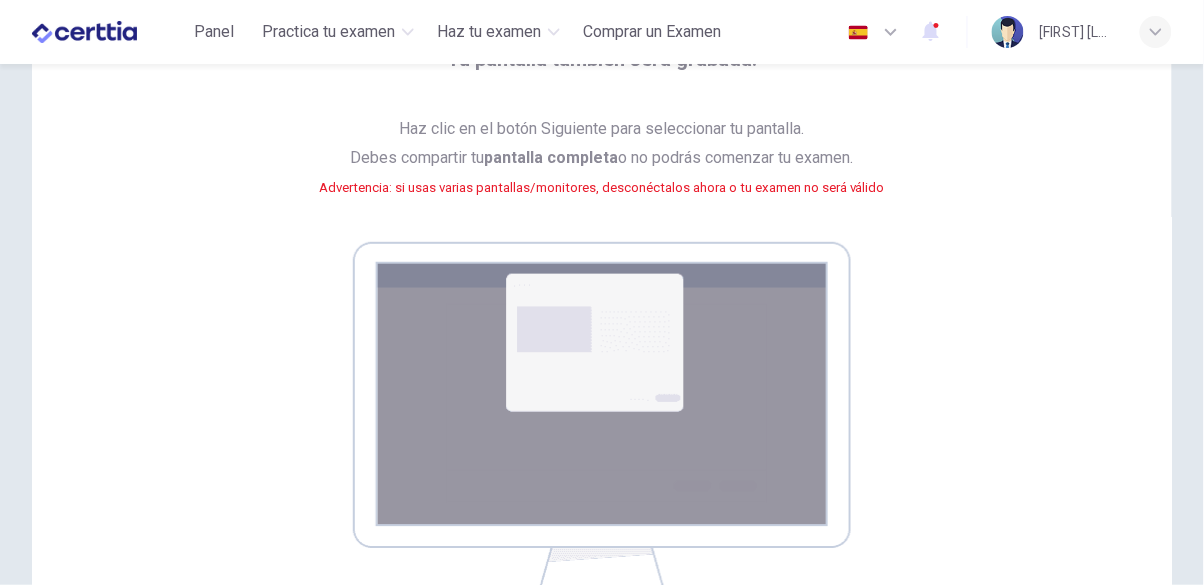 click at bounding box center [602, 423] 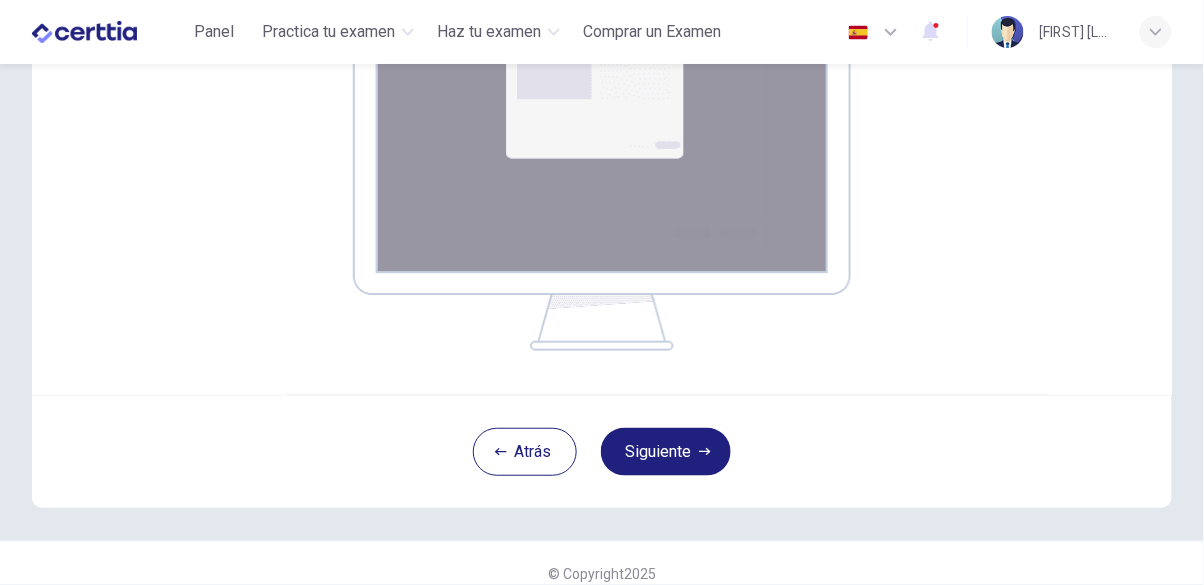 scroll, scrollTop: 413, scrollLeft: 0, axis: vertical 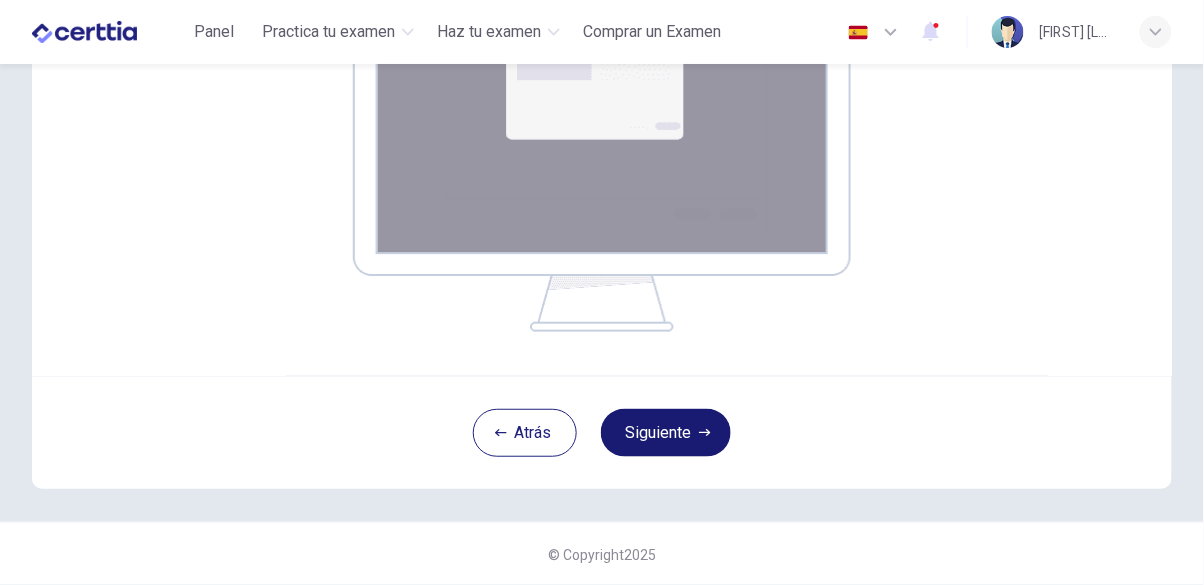 click on "Siguiente" at bounding box center (666, 433) 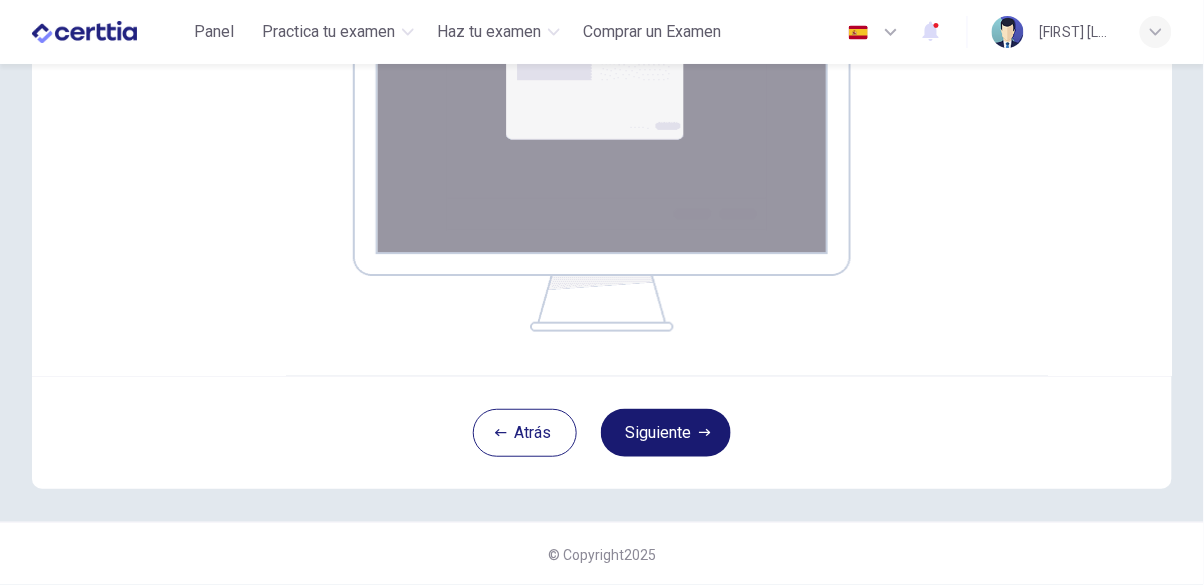 click on "Siguiente" at bounding box center [666, 433] 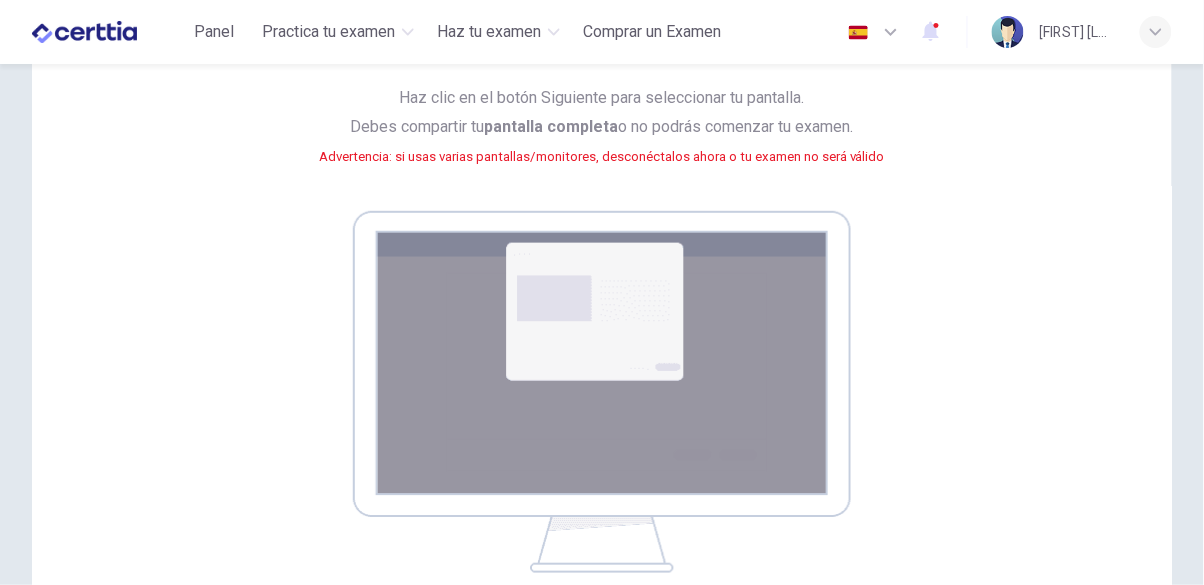 click at bounding box center (602, 392) 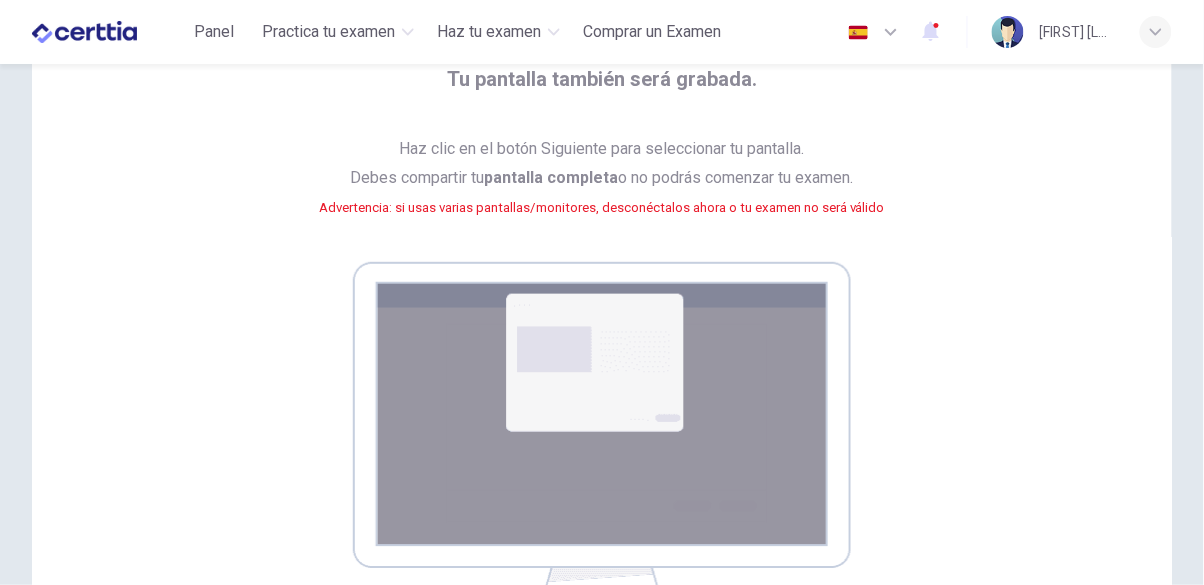 scroll, scrollTop: 0, scrollLeft: 0, axis: both 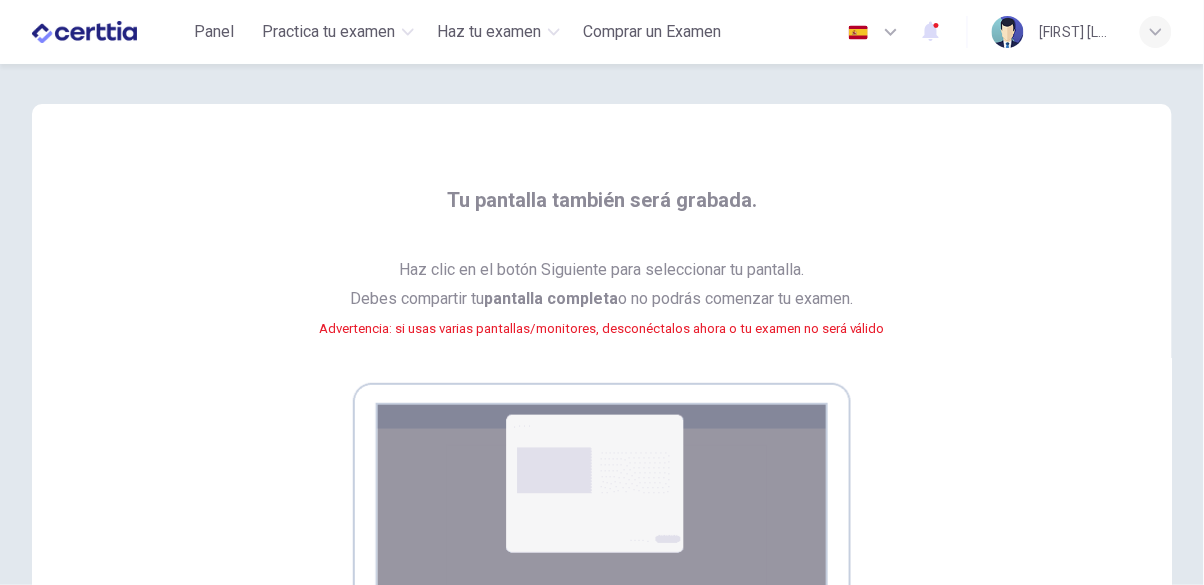 click on "Tu pantalla también será grabada. Haz clic en el botón Siguiente para seleccionar tu pantalla.  Debes compartir tu  pantalla completa  o no podrás comenzar tu examen.    Advertencia: si usas varias pantallas/monitores, desconéctalos ahora o tu examen no será válido" at bounding box center [602, 464] 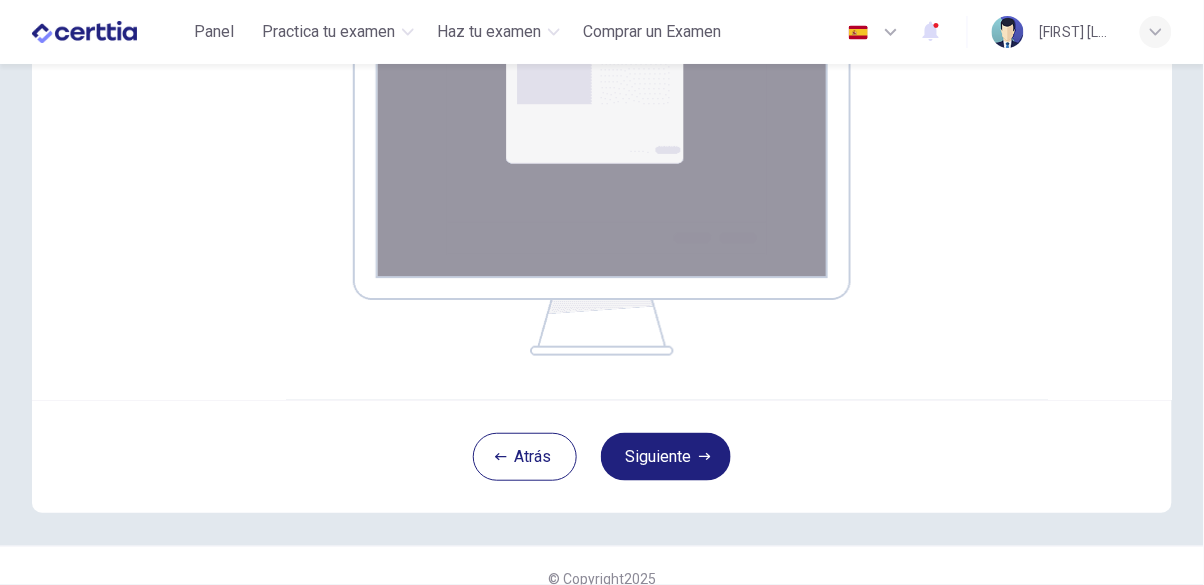 scroll, scrollTop: 413, scrollLeft: 0, axis: vertical 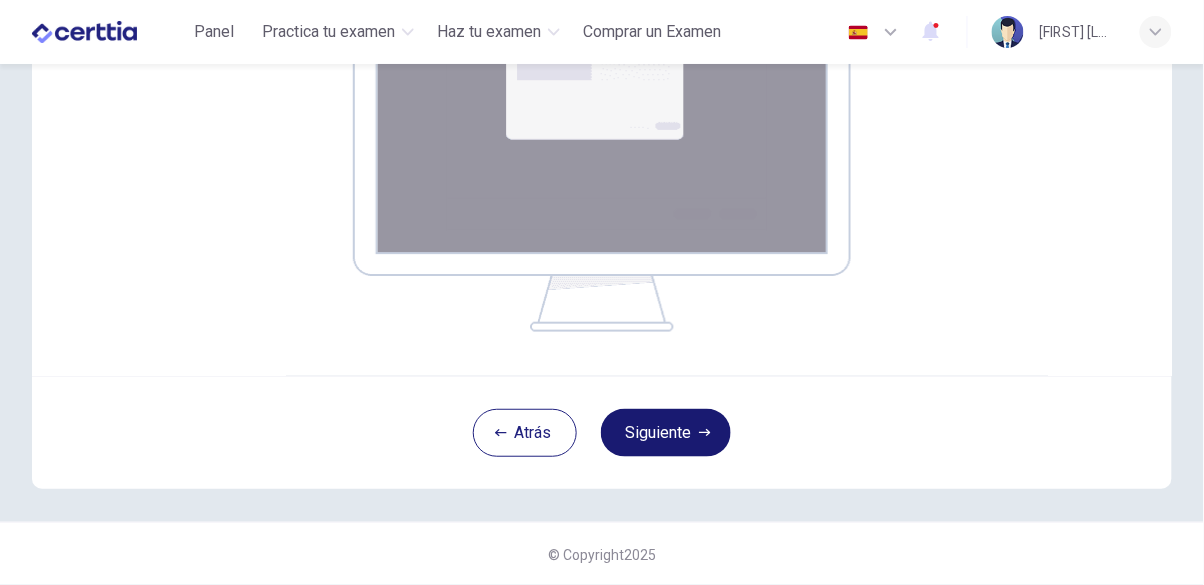 click 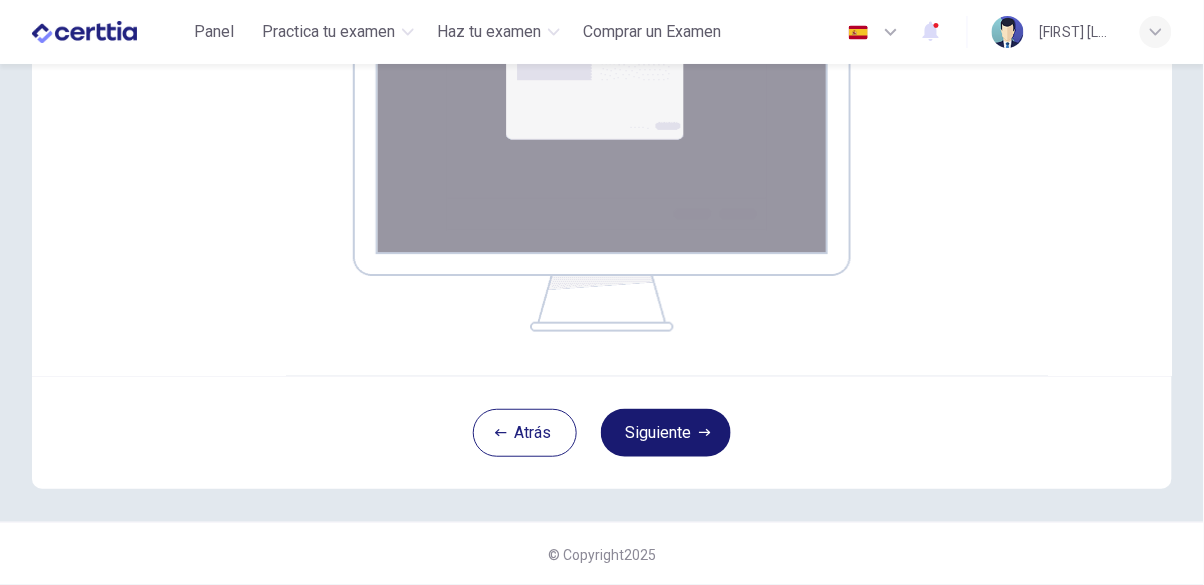 click 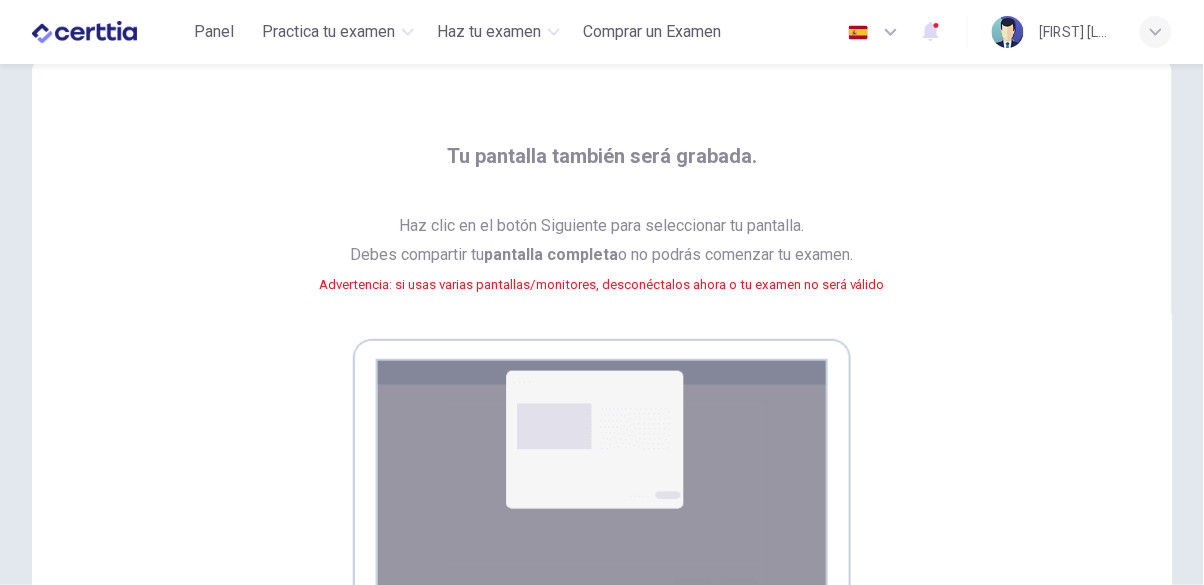 scroll, scrollTop: 29, scrollLeft: 0, axis: vertical 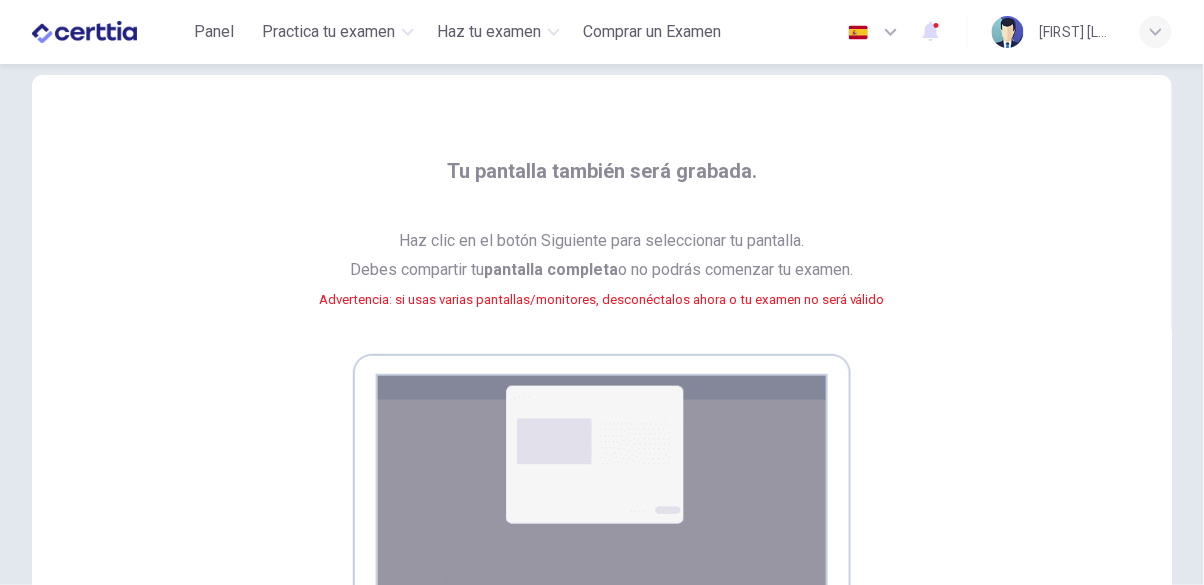 click on "Tu pantalla también será grabada. Haz clic en el botón Siguiente para seleccionar tu pantalla.  Debes compartir tu  pantalla completa  o no podrás comenzar tu examen.    Advertencia: si usas varias pantallas/monitores, desconéctalos ahora o tu examen no será válido" at bounding box center (602, 435) 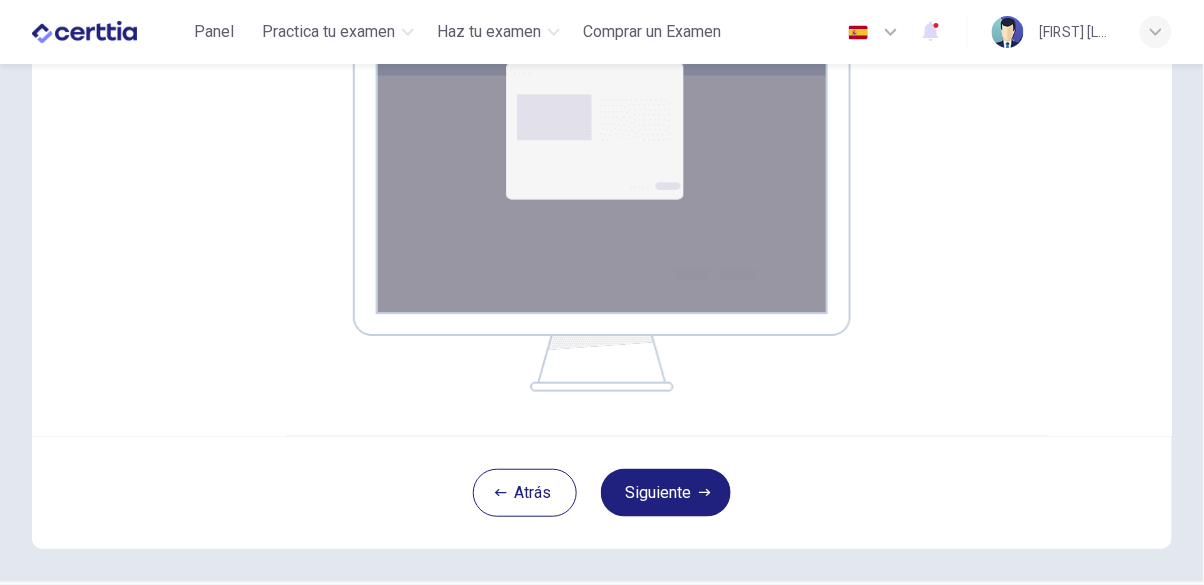scroll, scrollTop: 413, scrollLeft: 0, axis: vertical 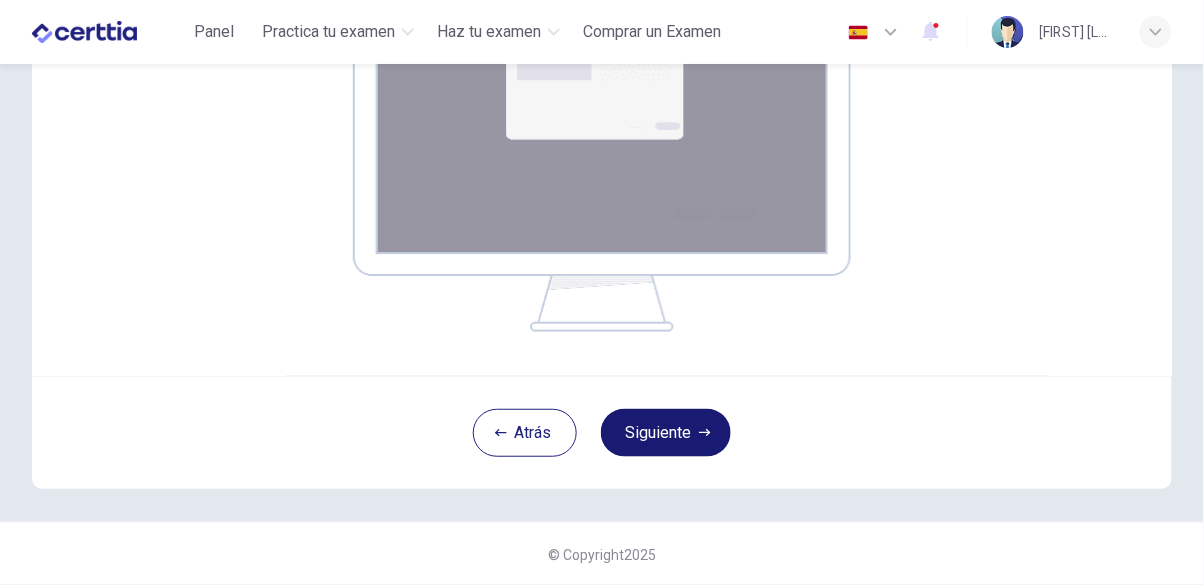 click 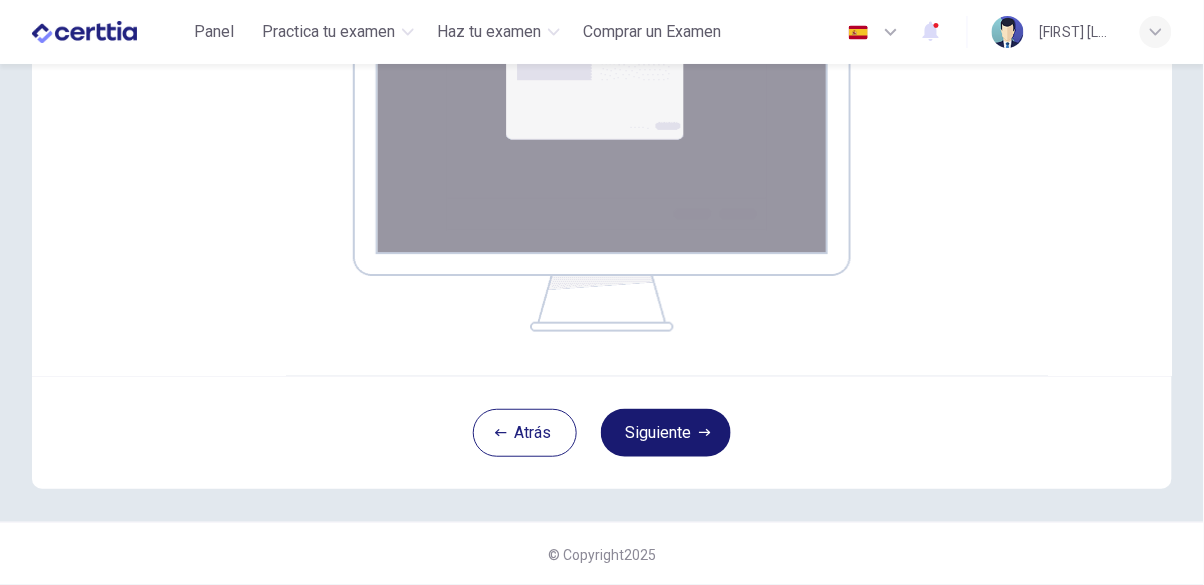 click 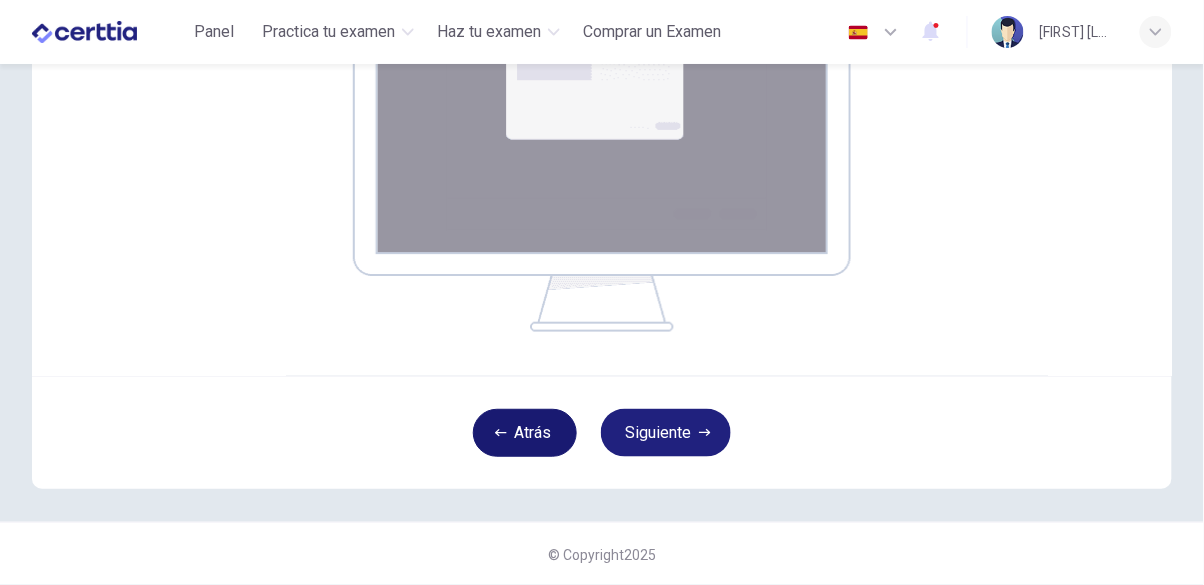 click on "Atrás" at bounding box center (525, 433) 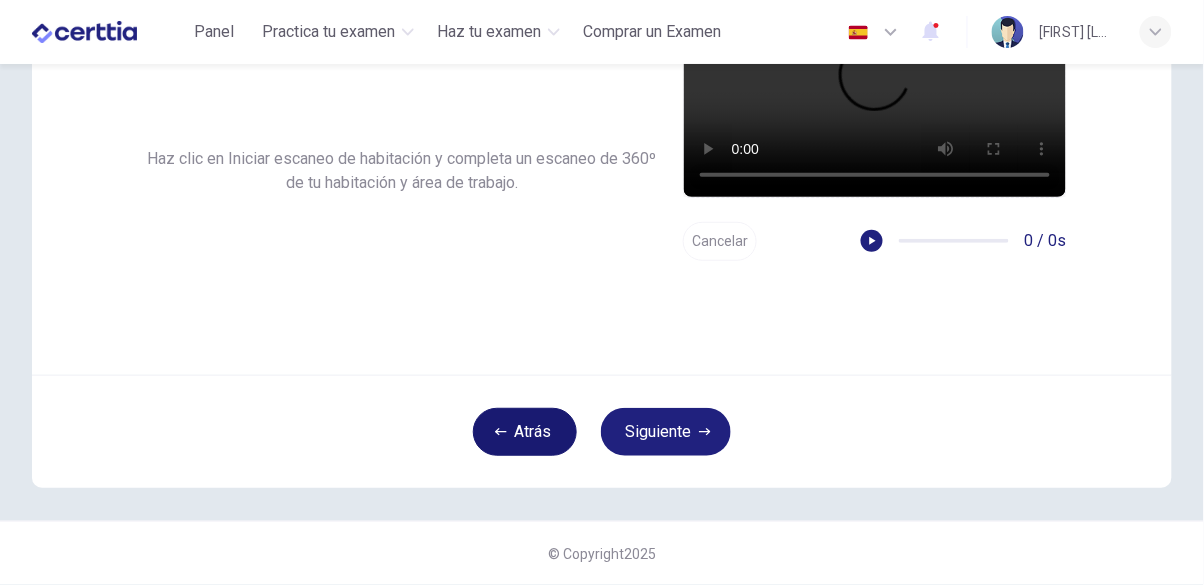 scroll, scrollTop: 208, scrollLeft: 0, axis: vertical 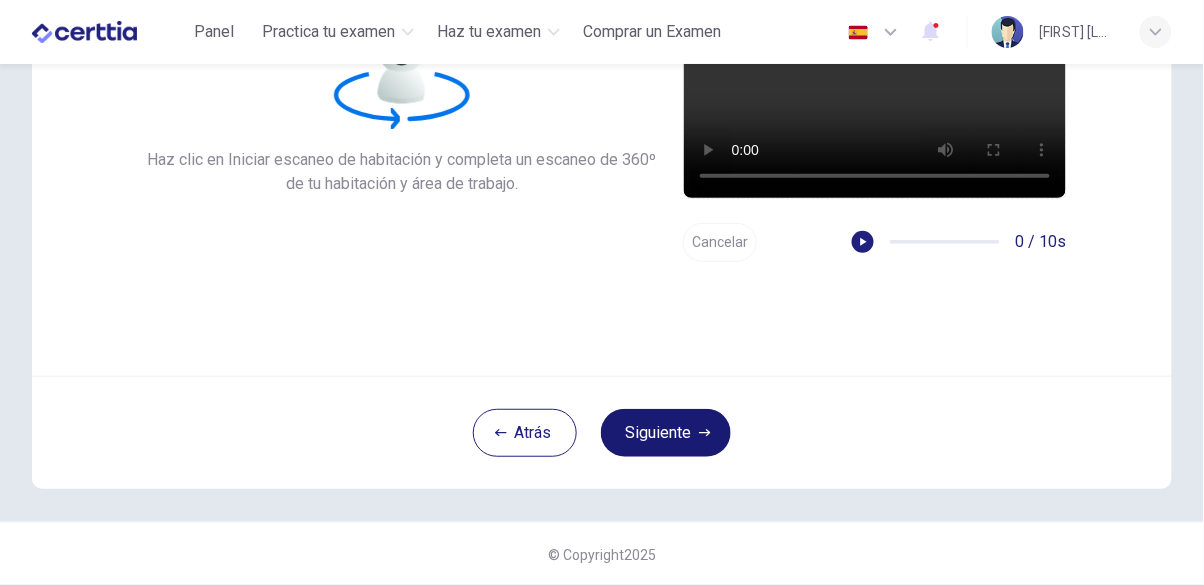 click on "Siguiente" at bounding box center [666, 433] 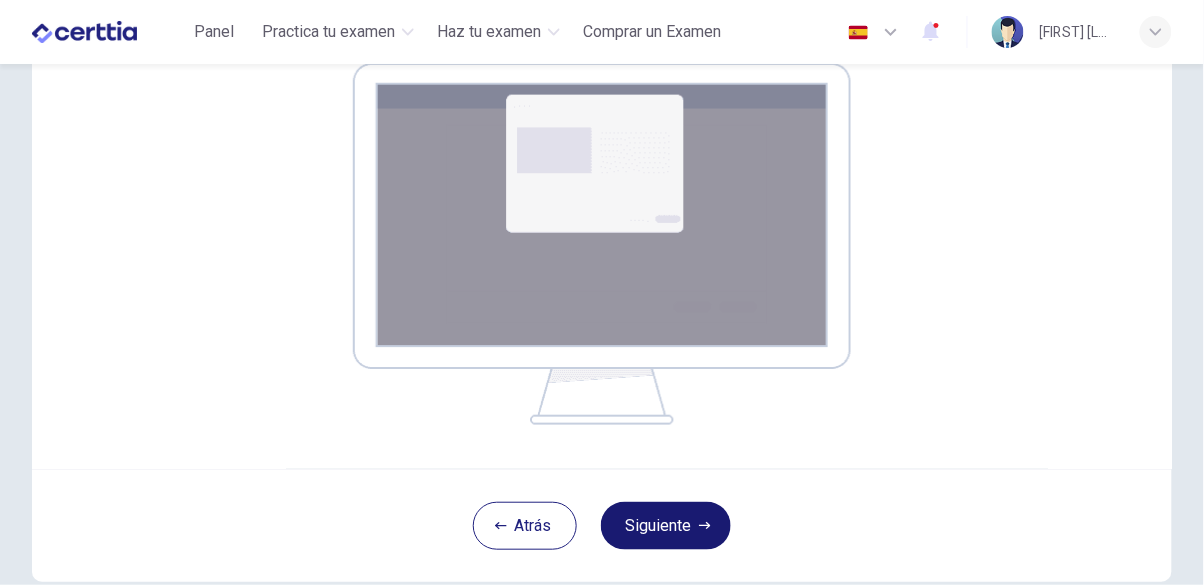 scroll, scrollTop: 413, scrollLeft: 0, axis: vertical 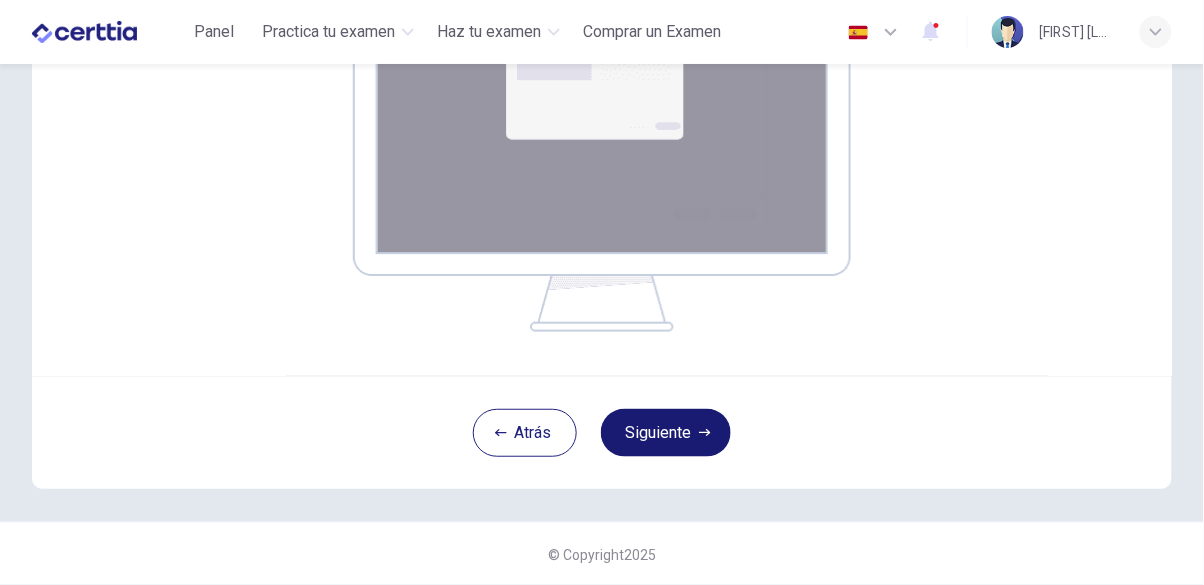 click 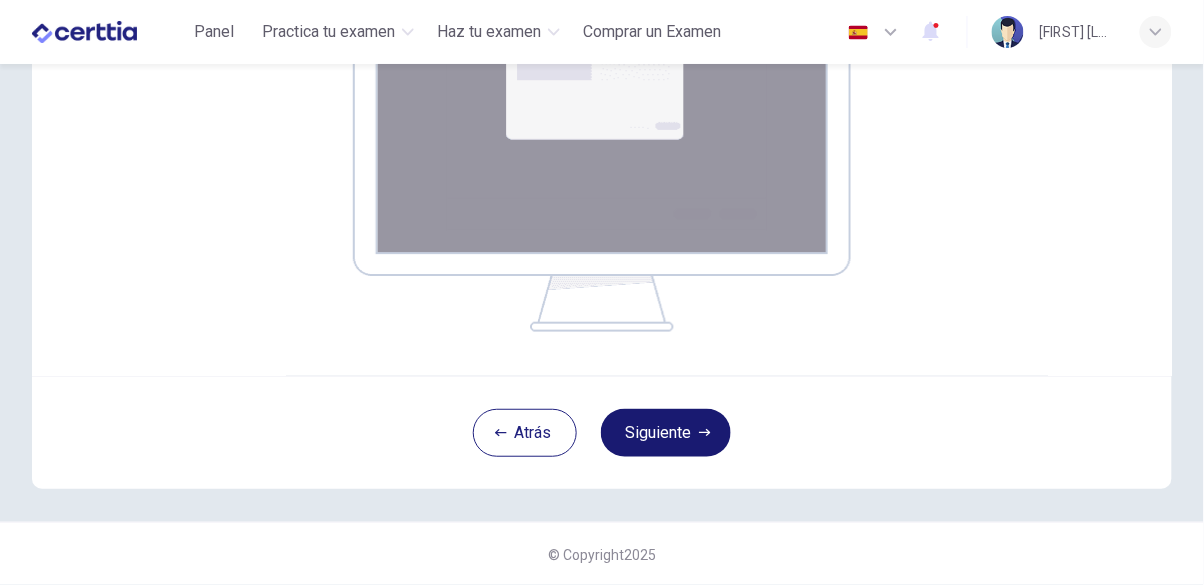 click 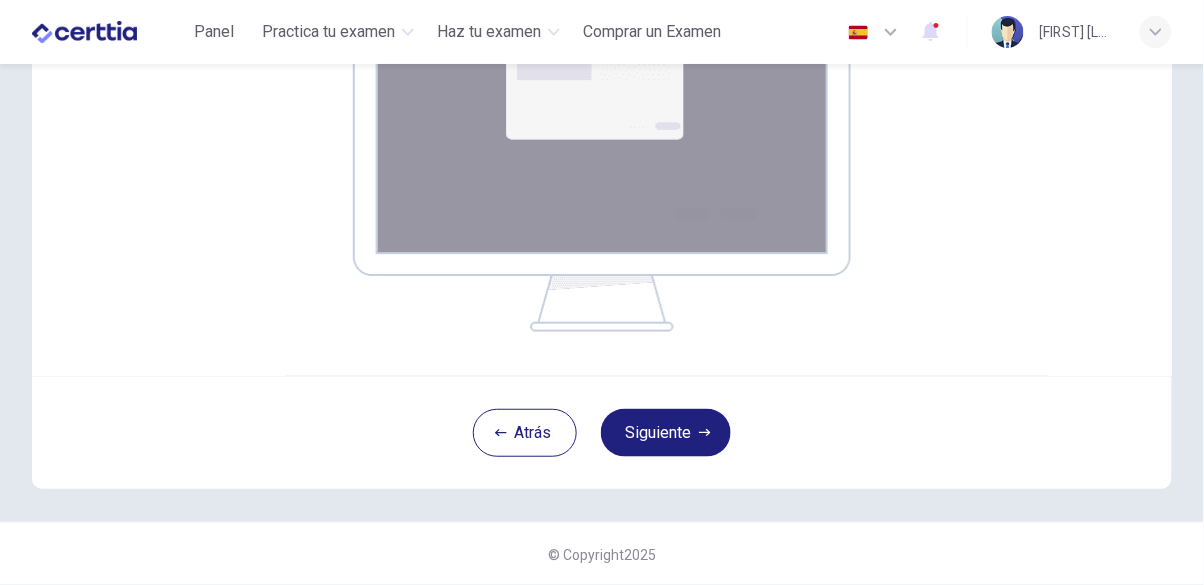 click at bounding box center [602, 151] 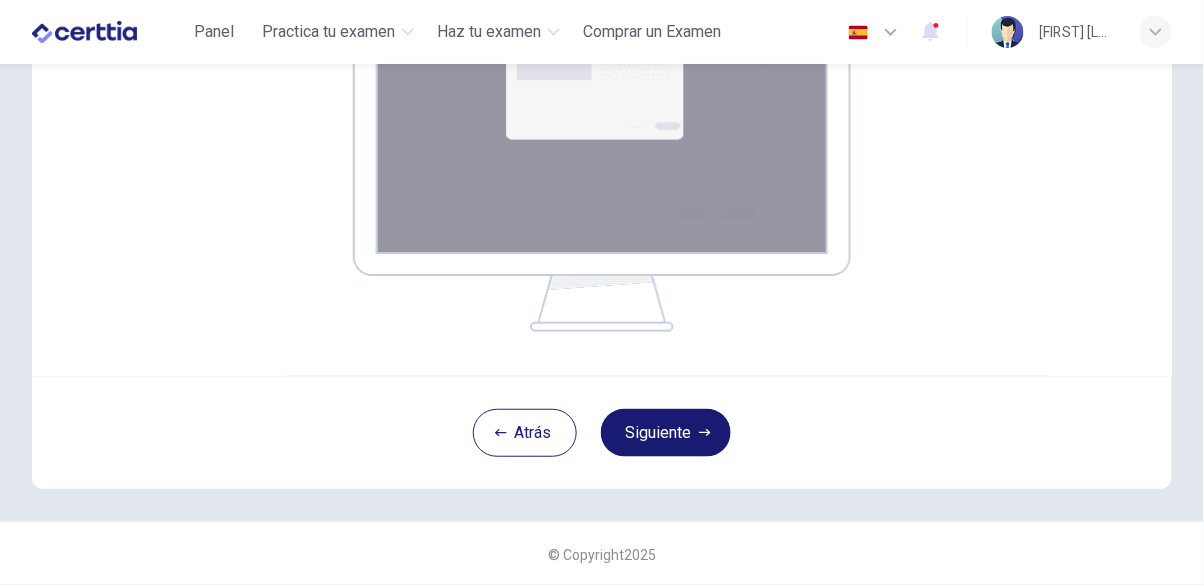 click 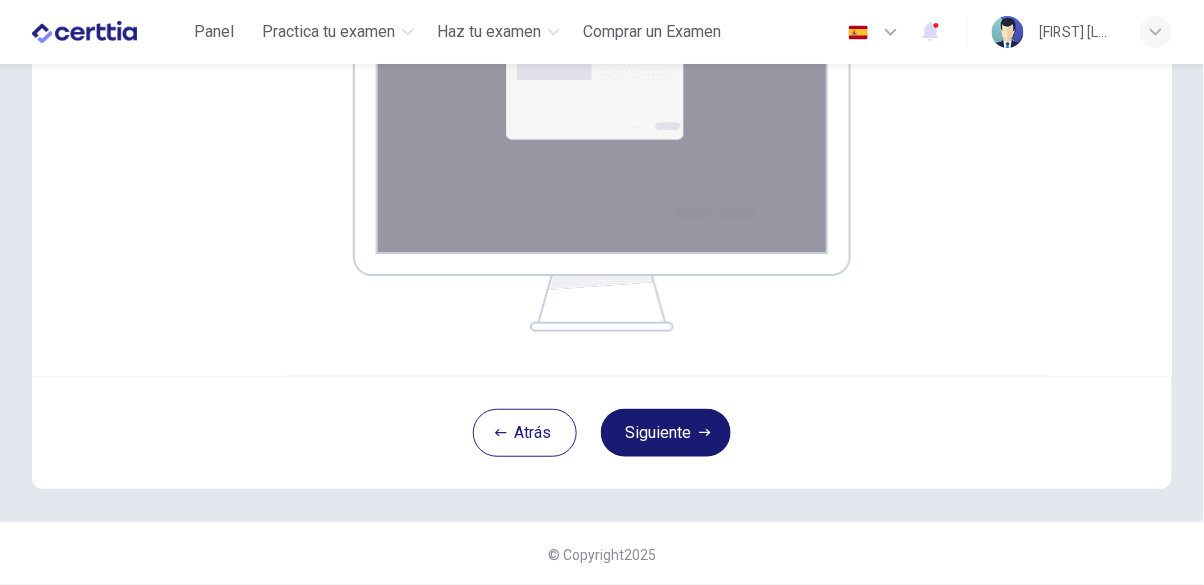 click 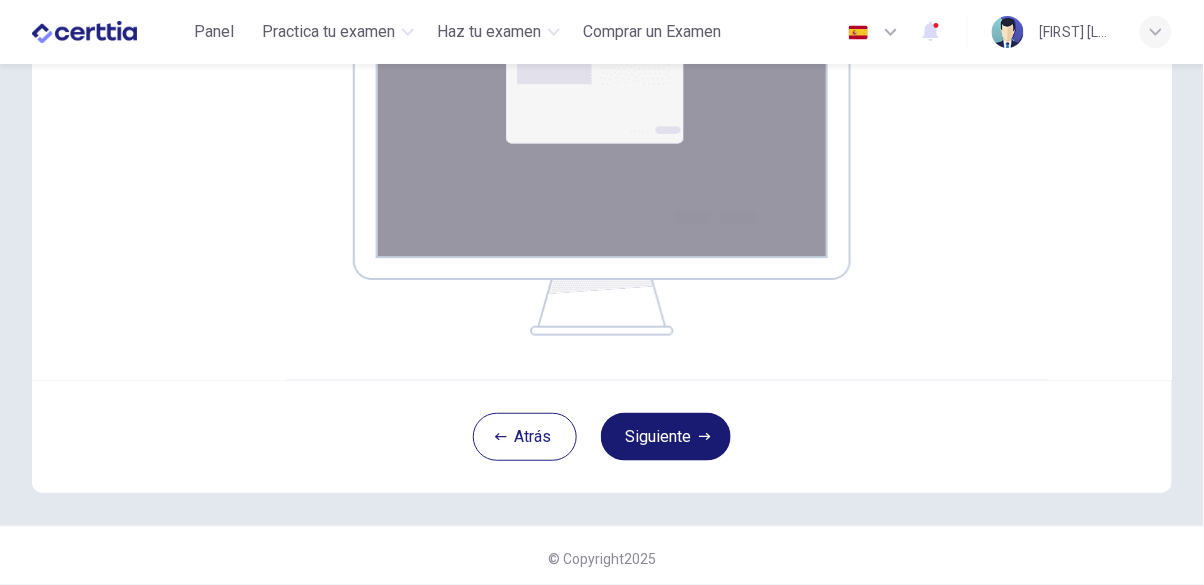 scroll, scrollTop: 413, scrollLeft: 0, axis: vertical 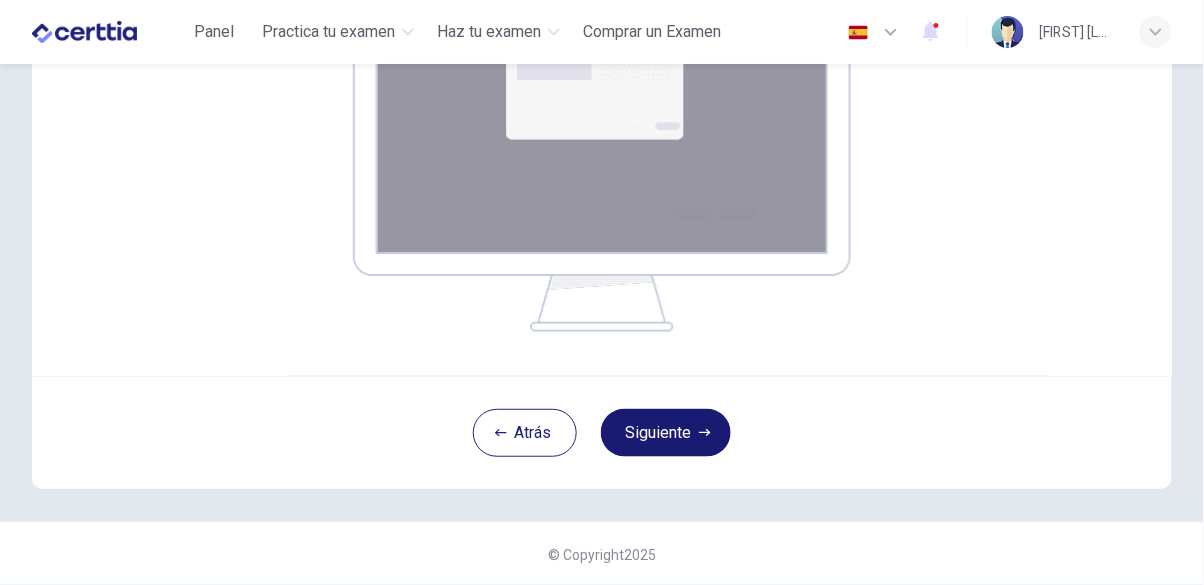 click on "Siguiente" at bounding box center [666, 433] 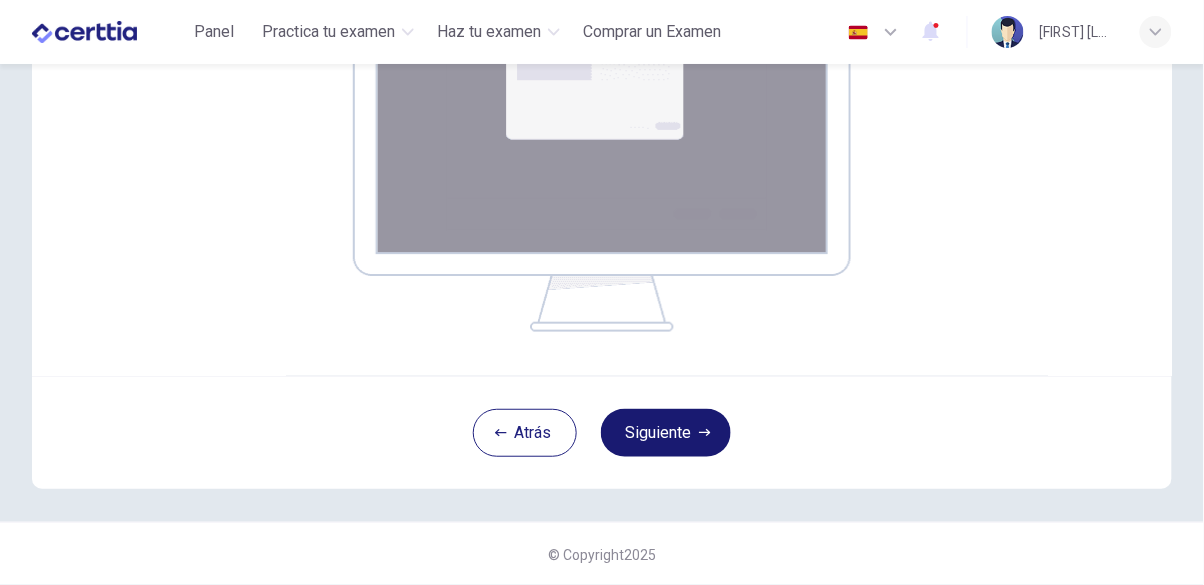 click 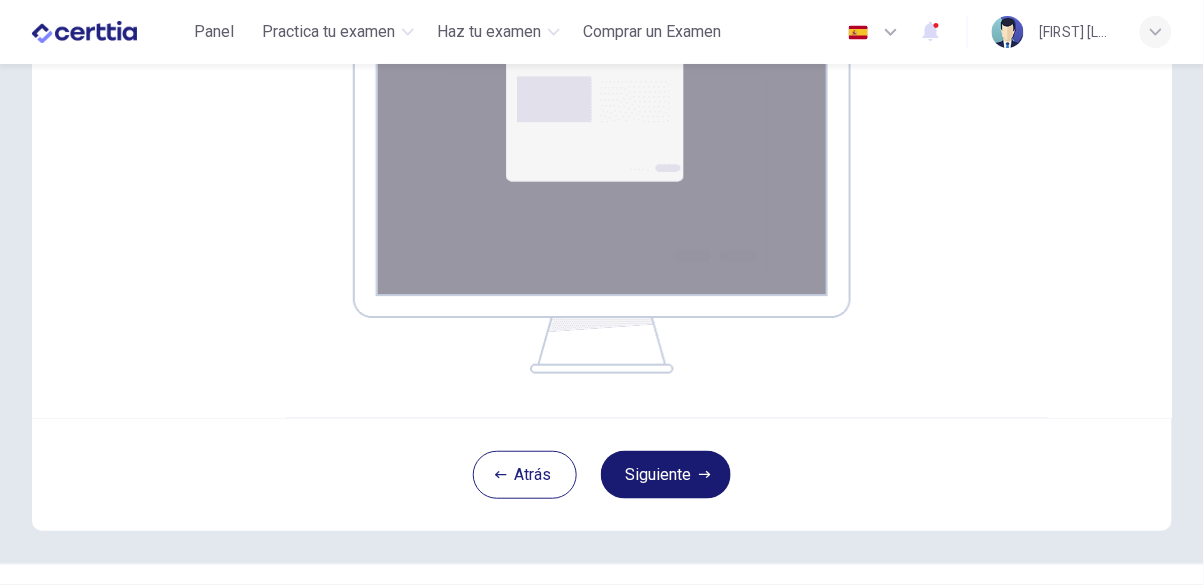 scroll, scrollTop: 384, scrollLeft: 0, axis: vertical 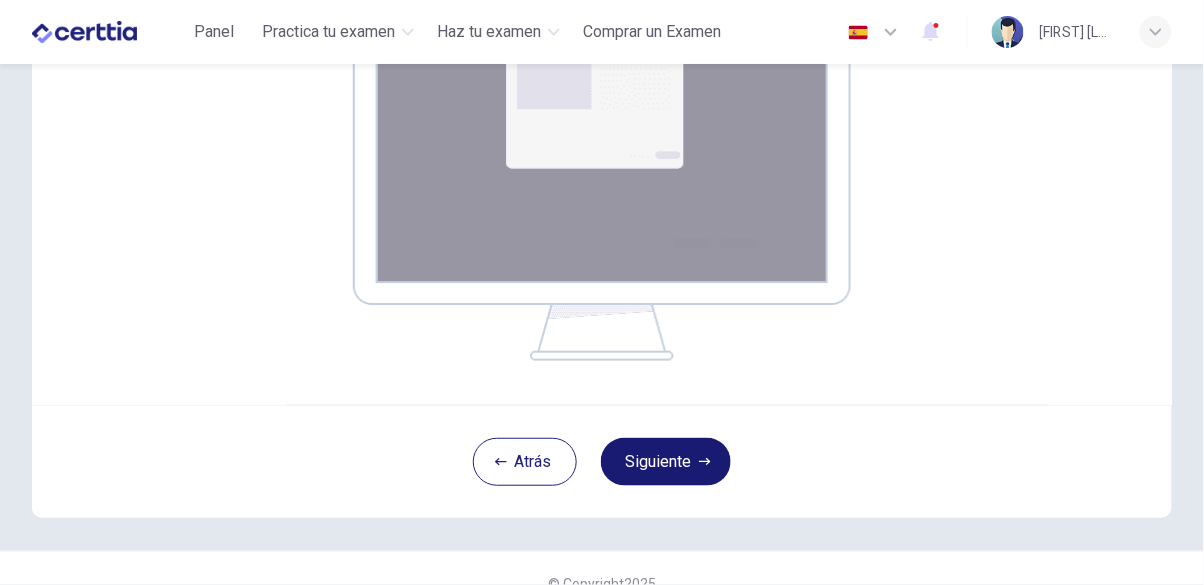 click 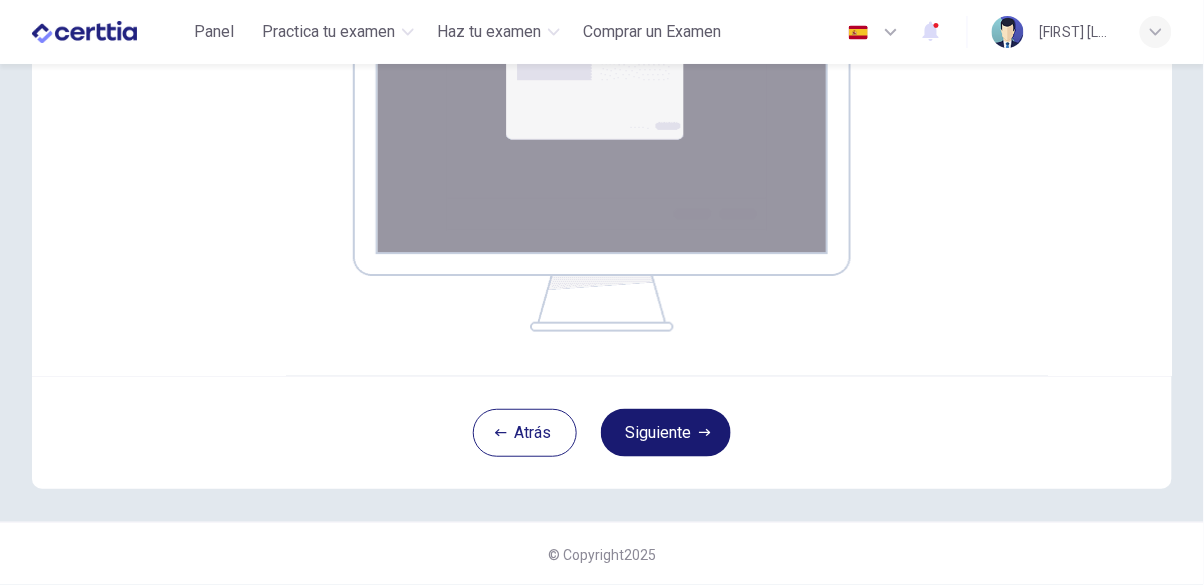 click on "Siguiente" at bounding box center [666, 433] 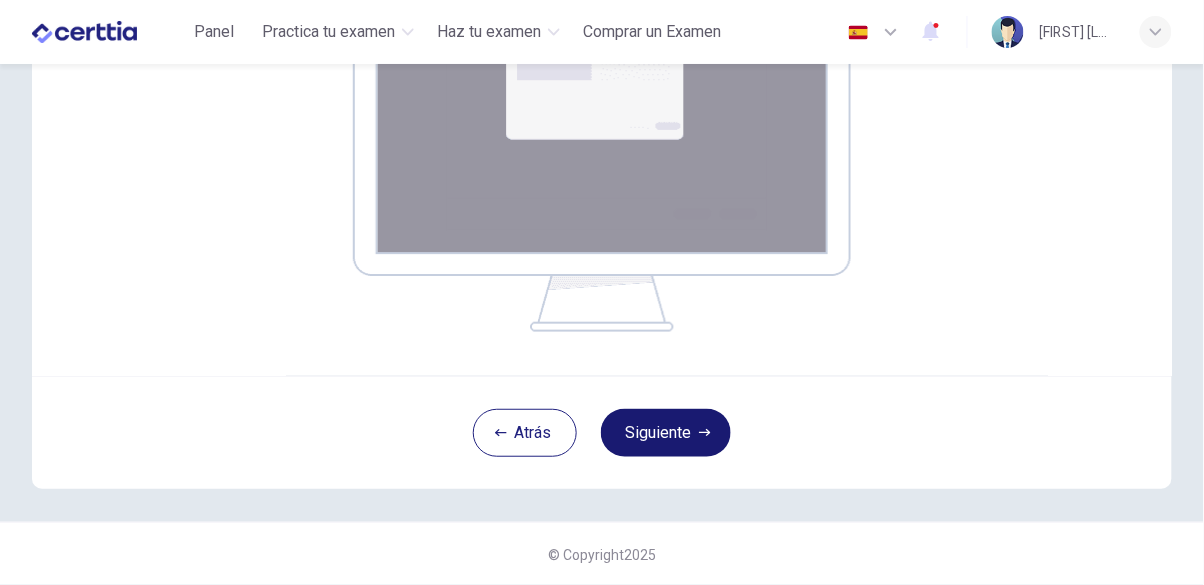 click 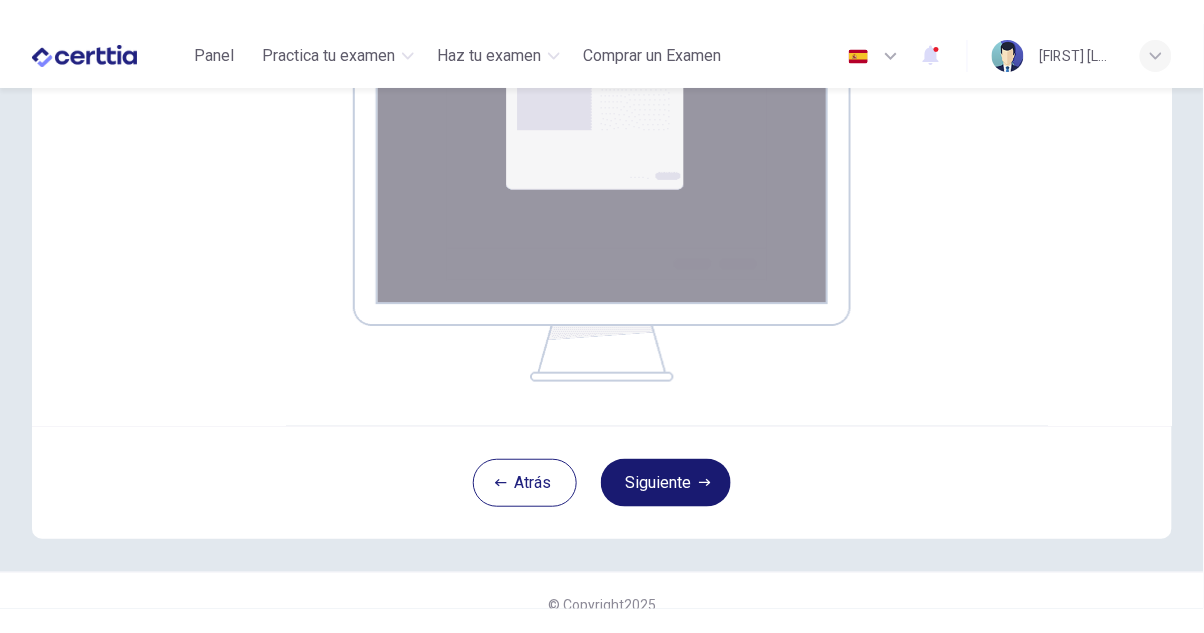 scroll, scrollTop: 413, scrollLeft: 0, axis: vertical 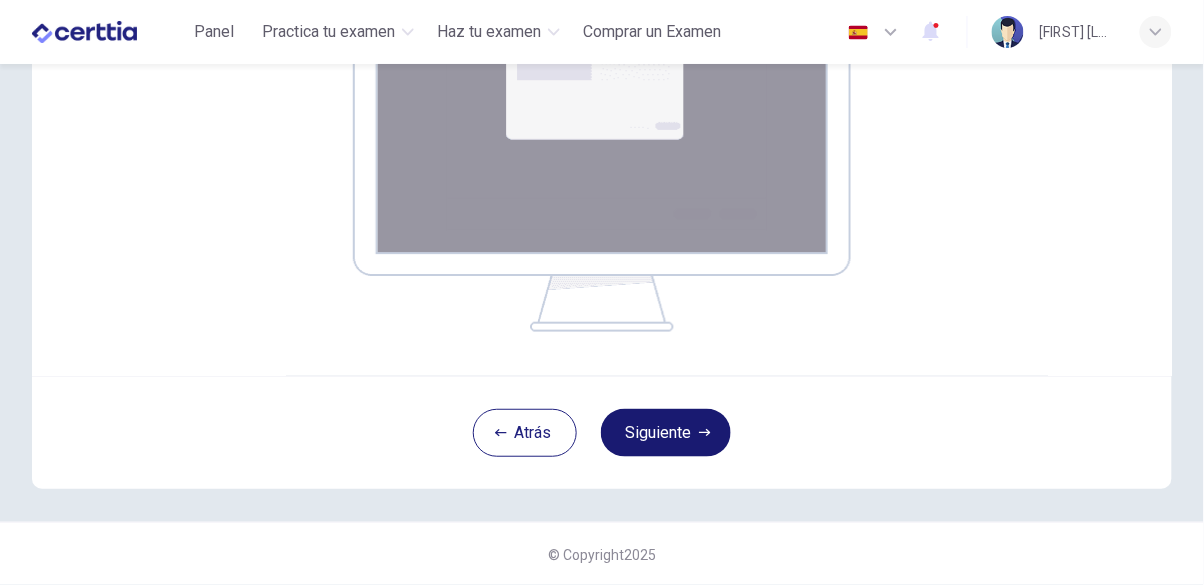 click on "Siguiente" at bounding box center [666, 433] 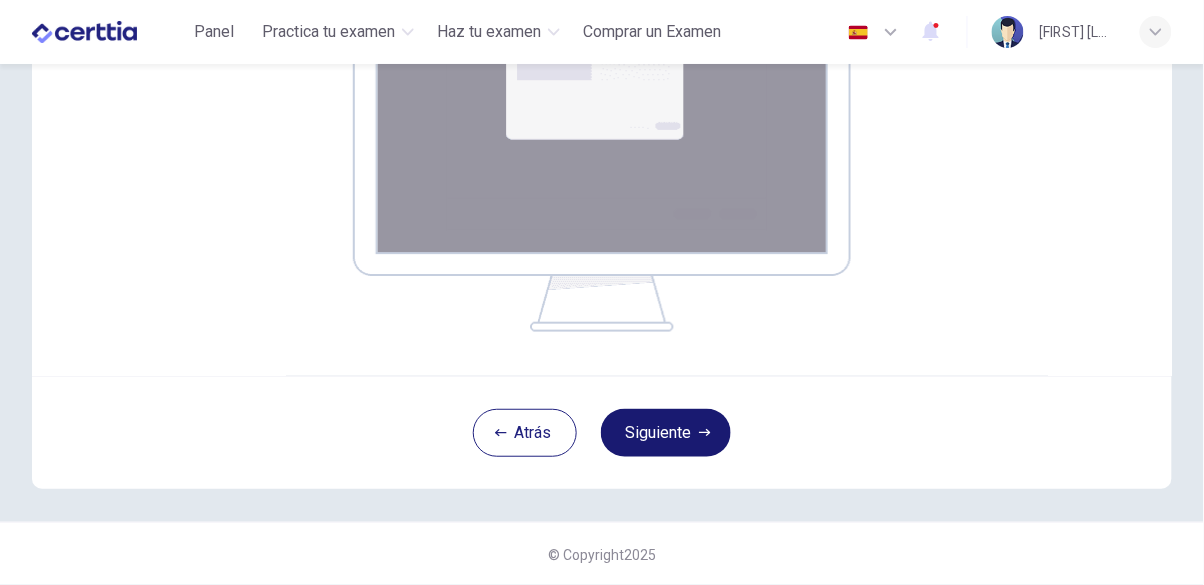 click on "Siguiente" at bounding box center [666, 433] 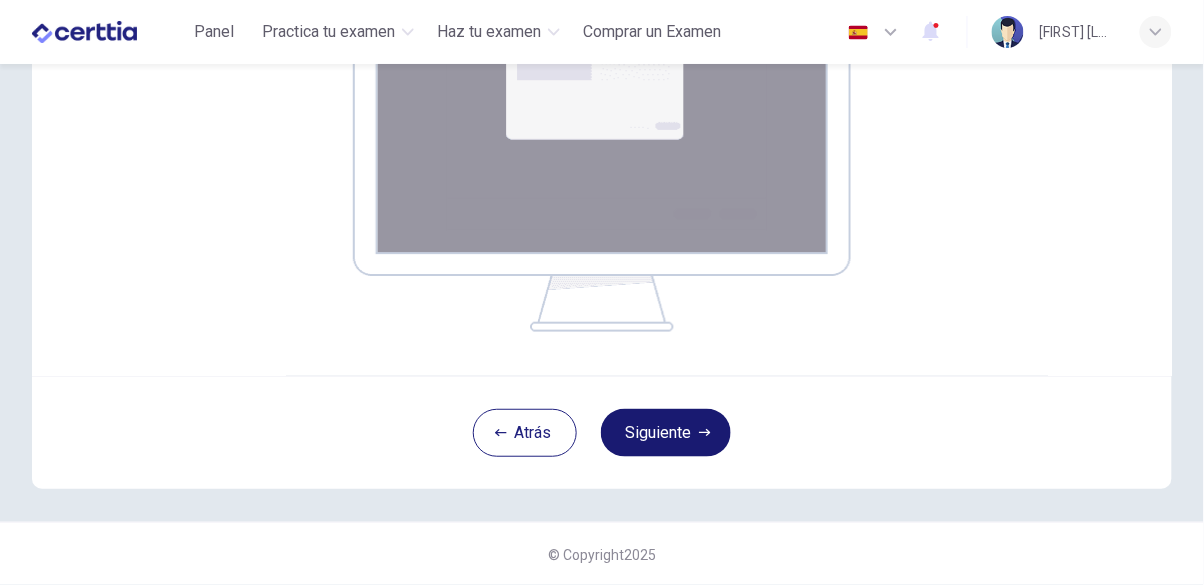 click on "Siguiente" at bounding box center [666, 433] 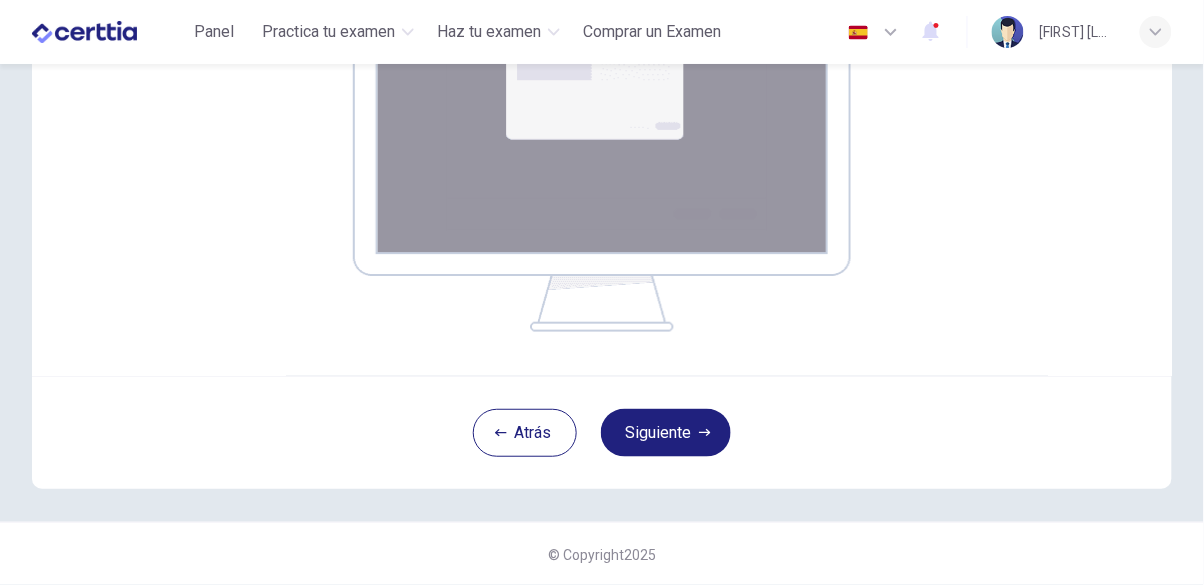 click on "Panel Practica tu examen Haz tu examen Comprar un Examen Español ** ​ [FIRST] [LAST] [LAST]" at bounding box center [602, 32] 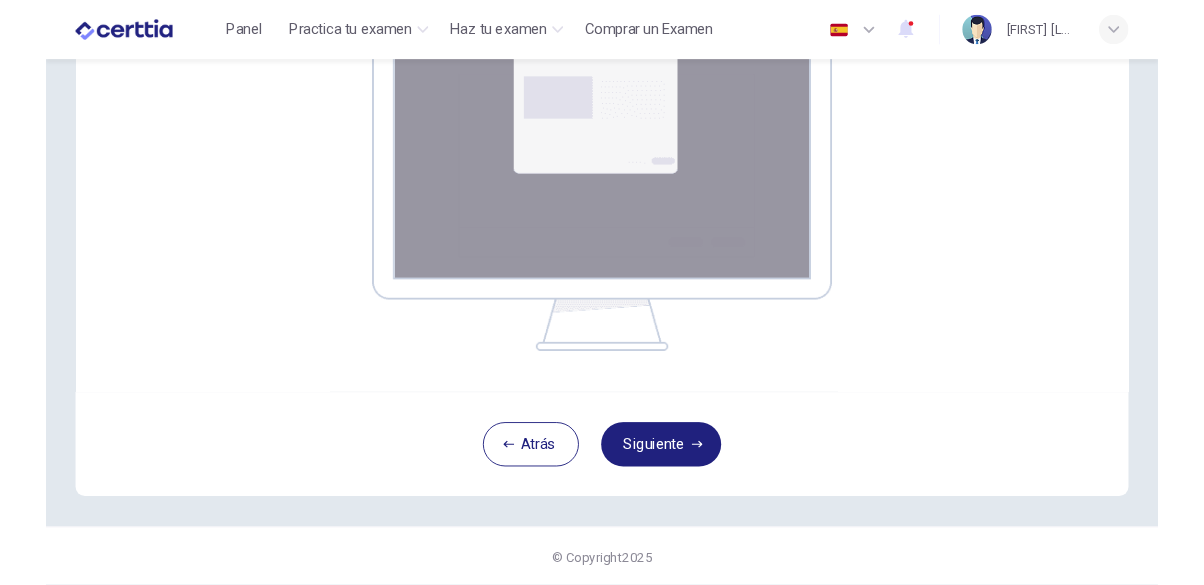 scroll, scrollTop: 413, scrollLeft: 0, axis: vertical 